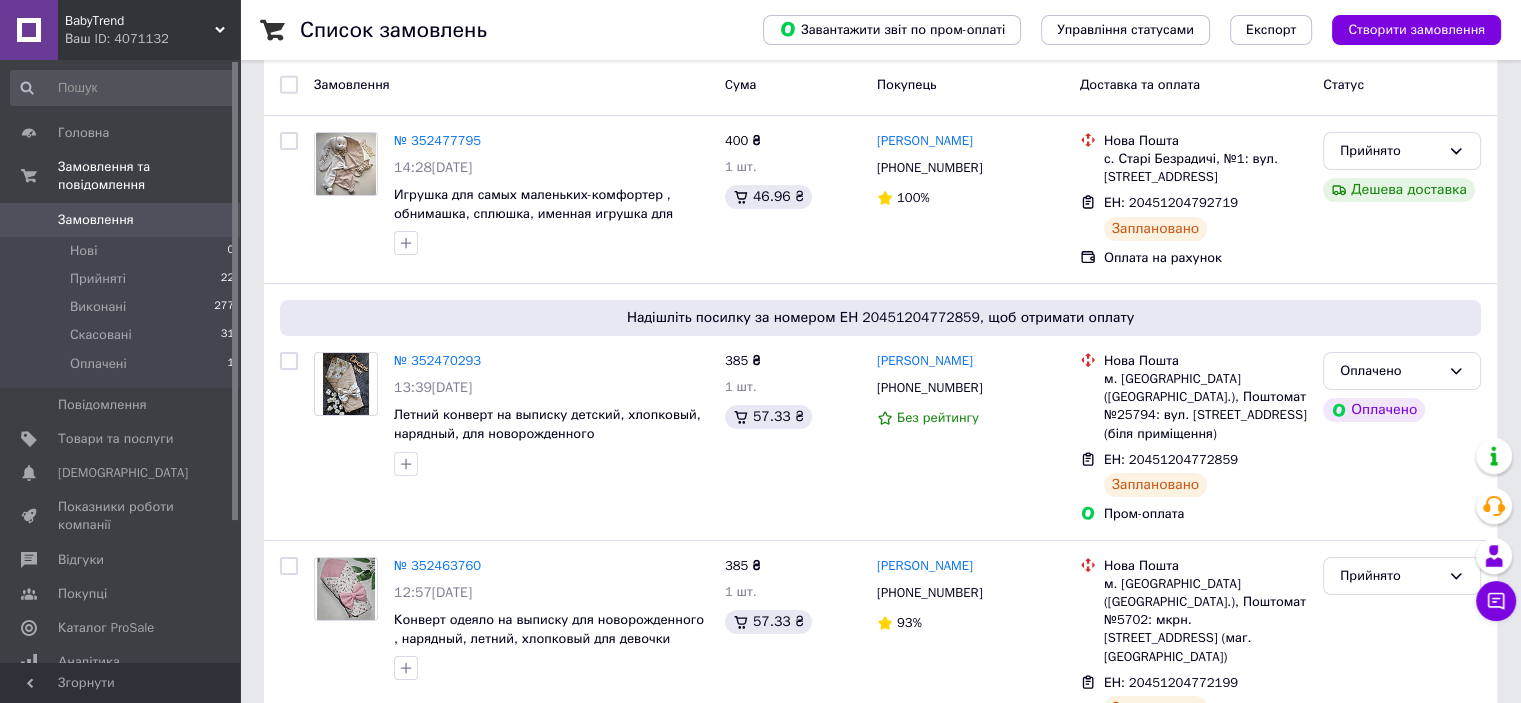 scroll, scrollTop: 100, scrollLeft: 0, axis: vertical 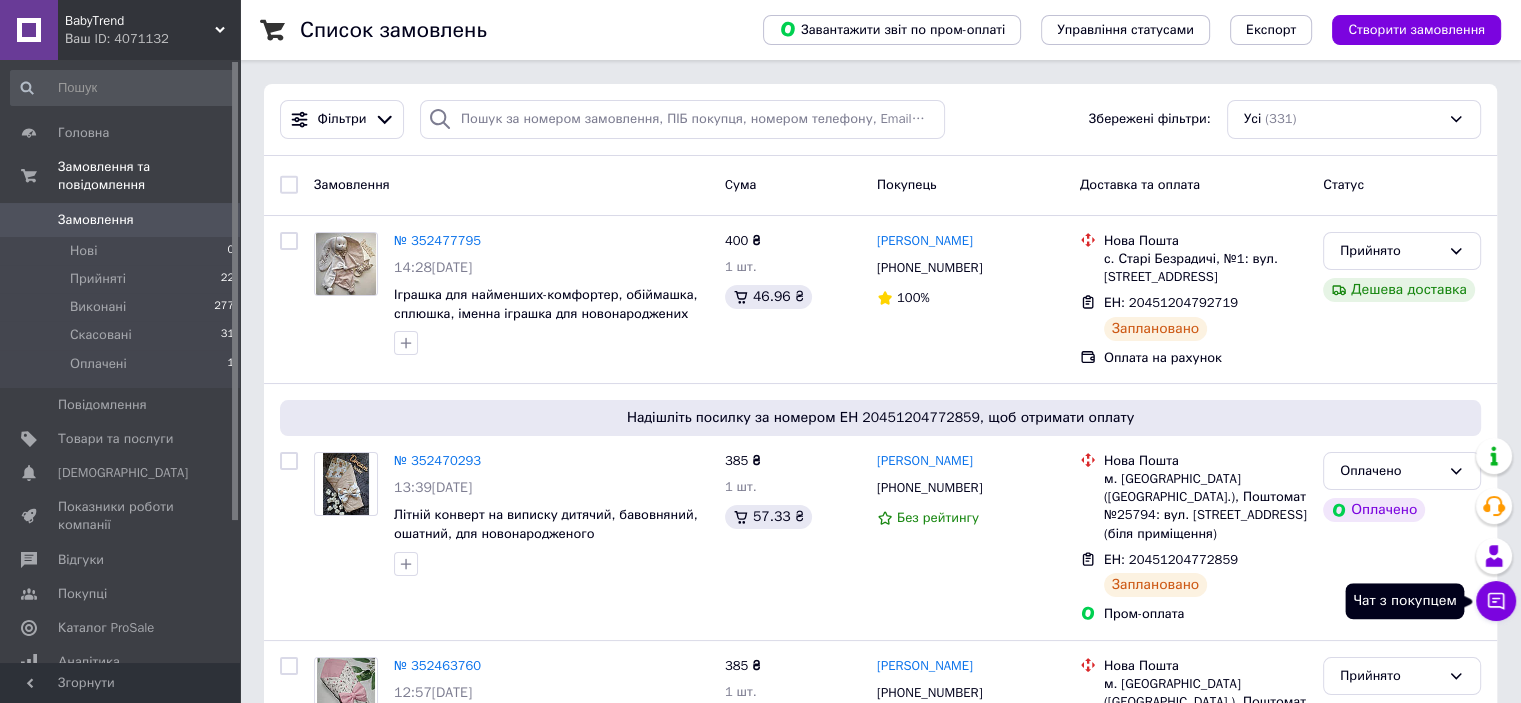 click 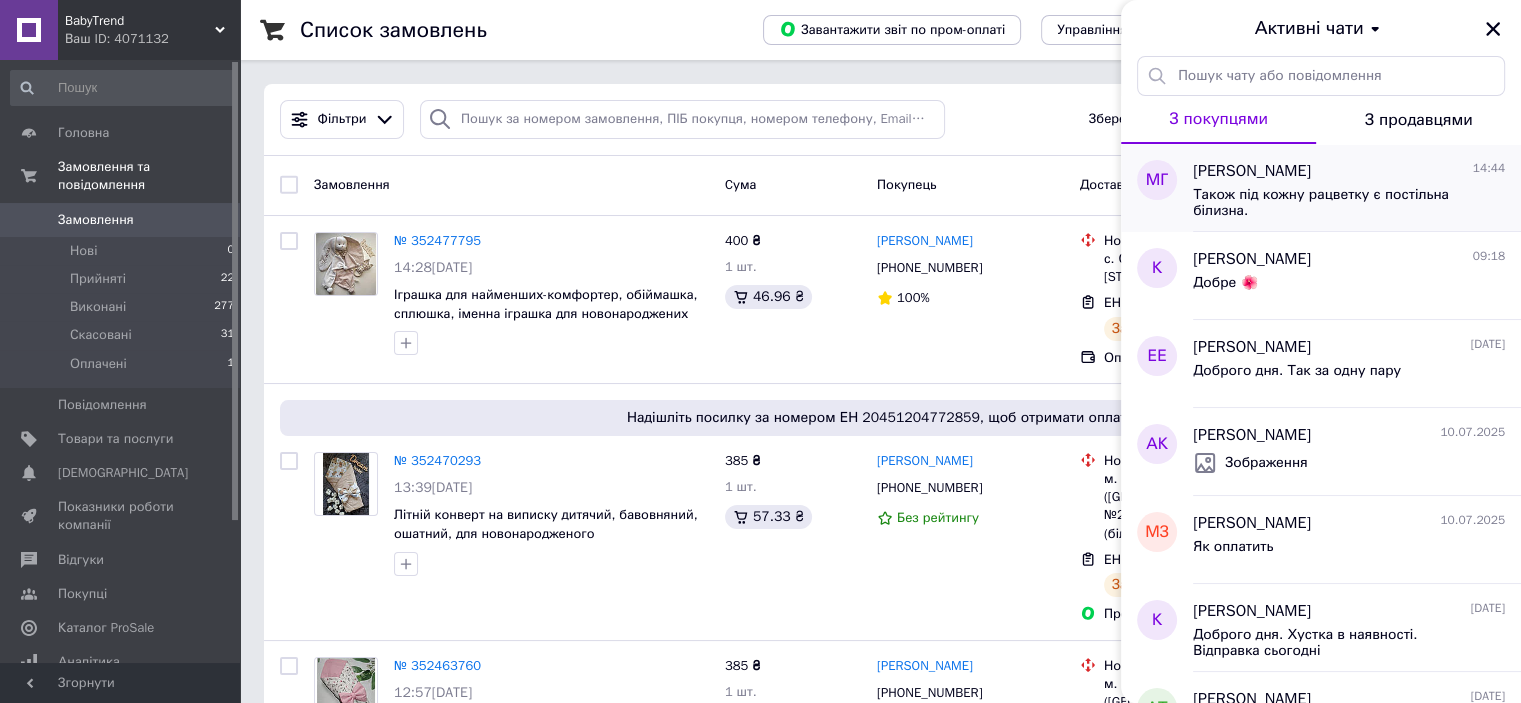 click on "Також під кожну рацветку є постільна білизна." at bounding box center [1335, 203] 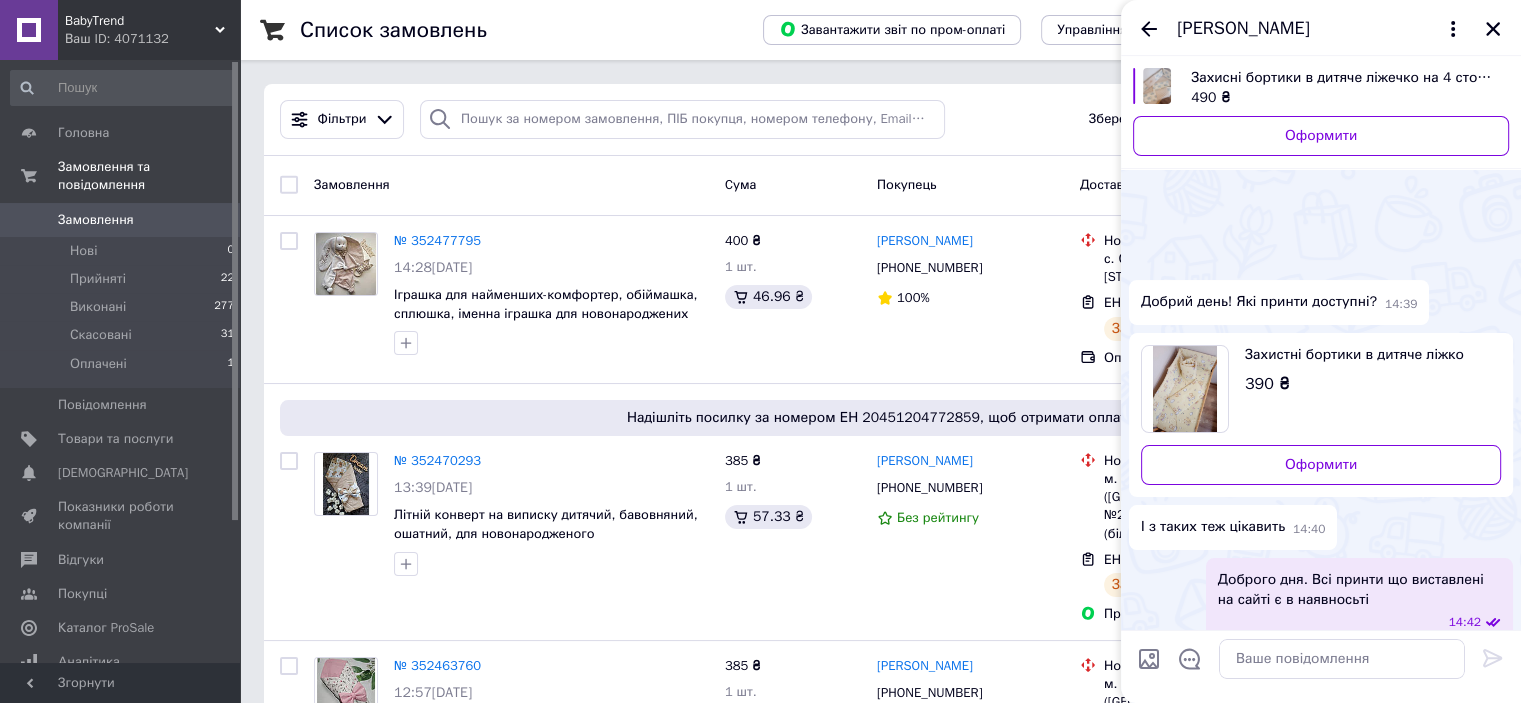 scroll, scrollTop: 113, scrollLeft: 0, axis: vertical 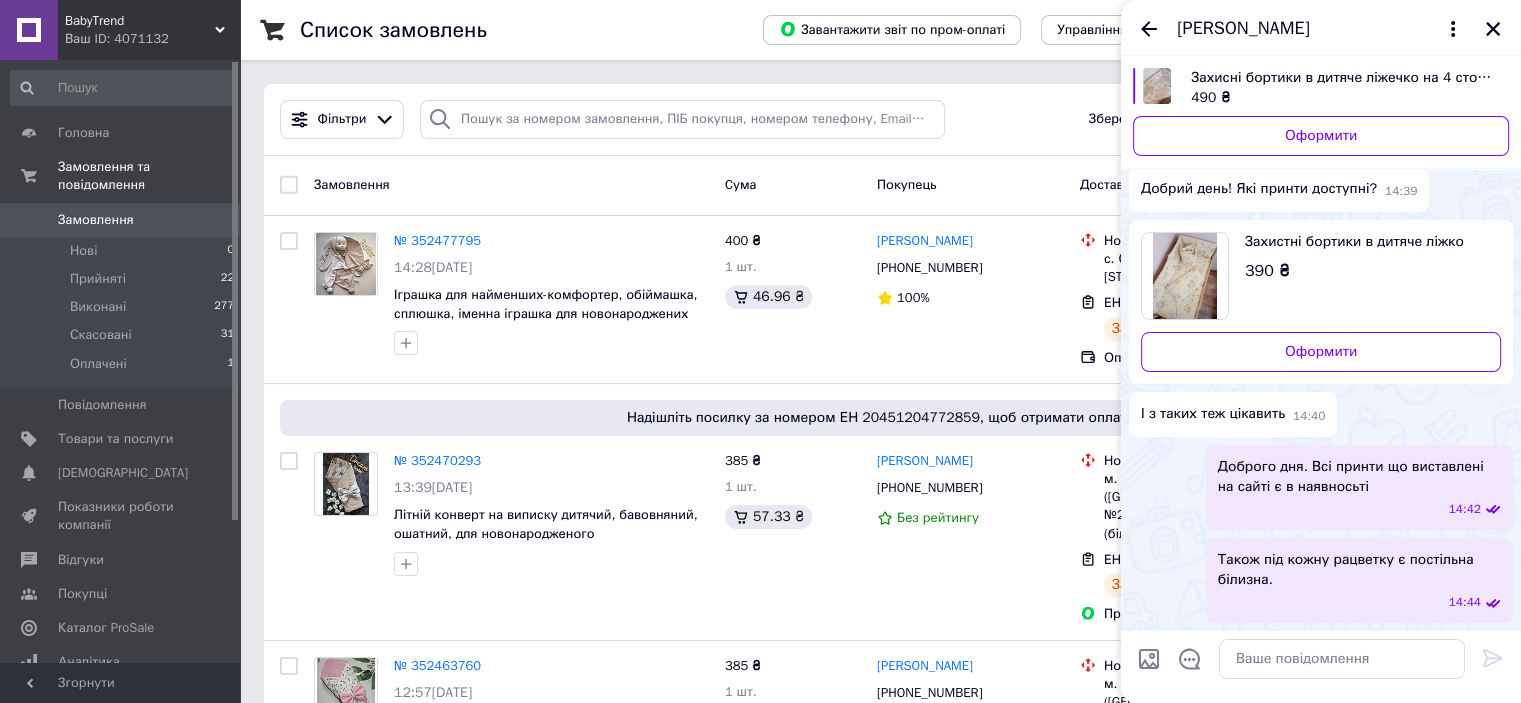 drag, startPoint x: 1448, startPoint y: 146, endPoint x: 1456, endPoint y: 181, distance: 35.902645 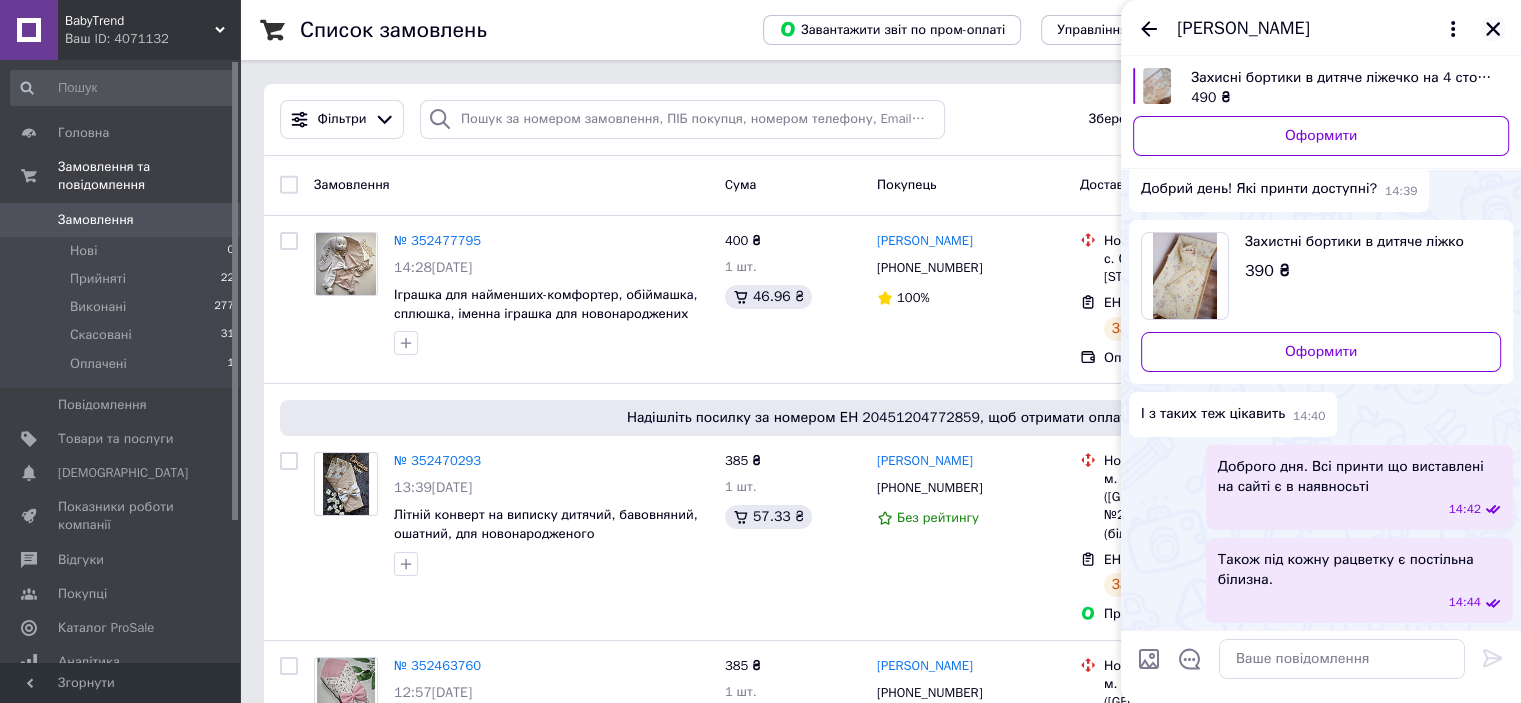 click 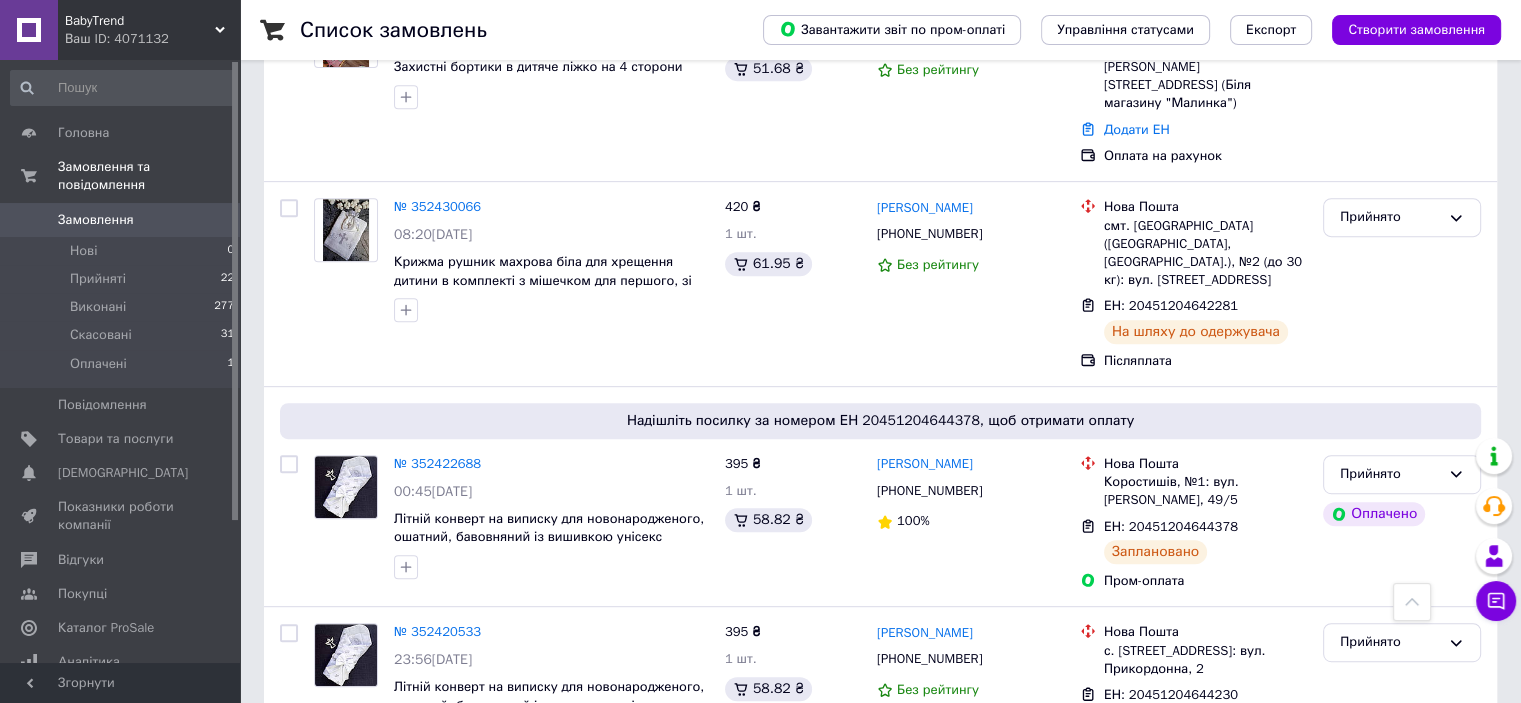 scroll, scrollTop: 1000, scrollLeft: 0, axis: vertical 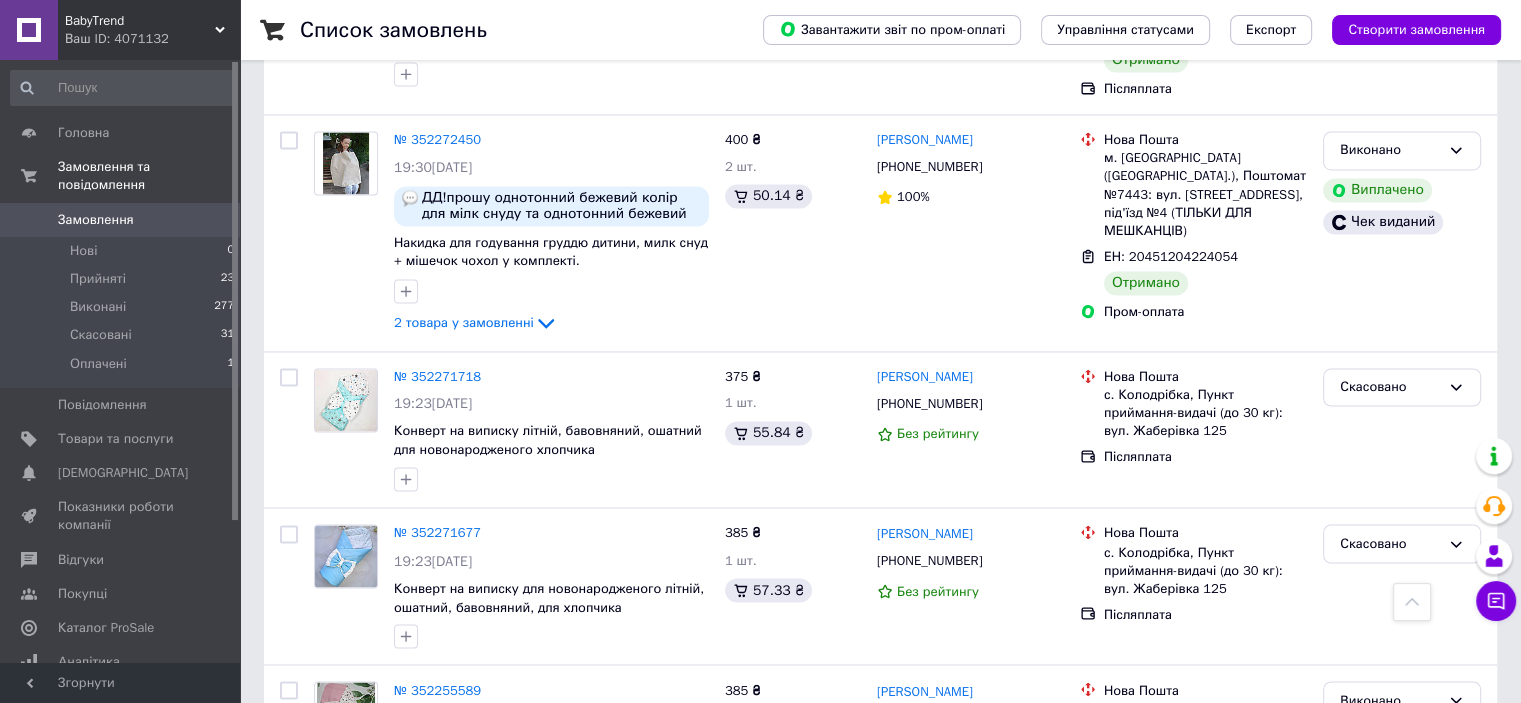 click on "2" at bounding box center (327, 866) 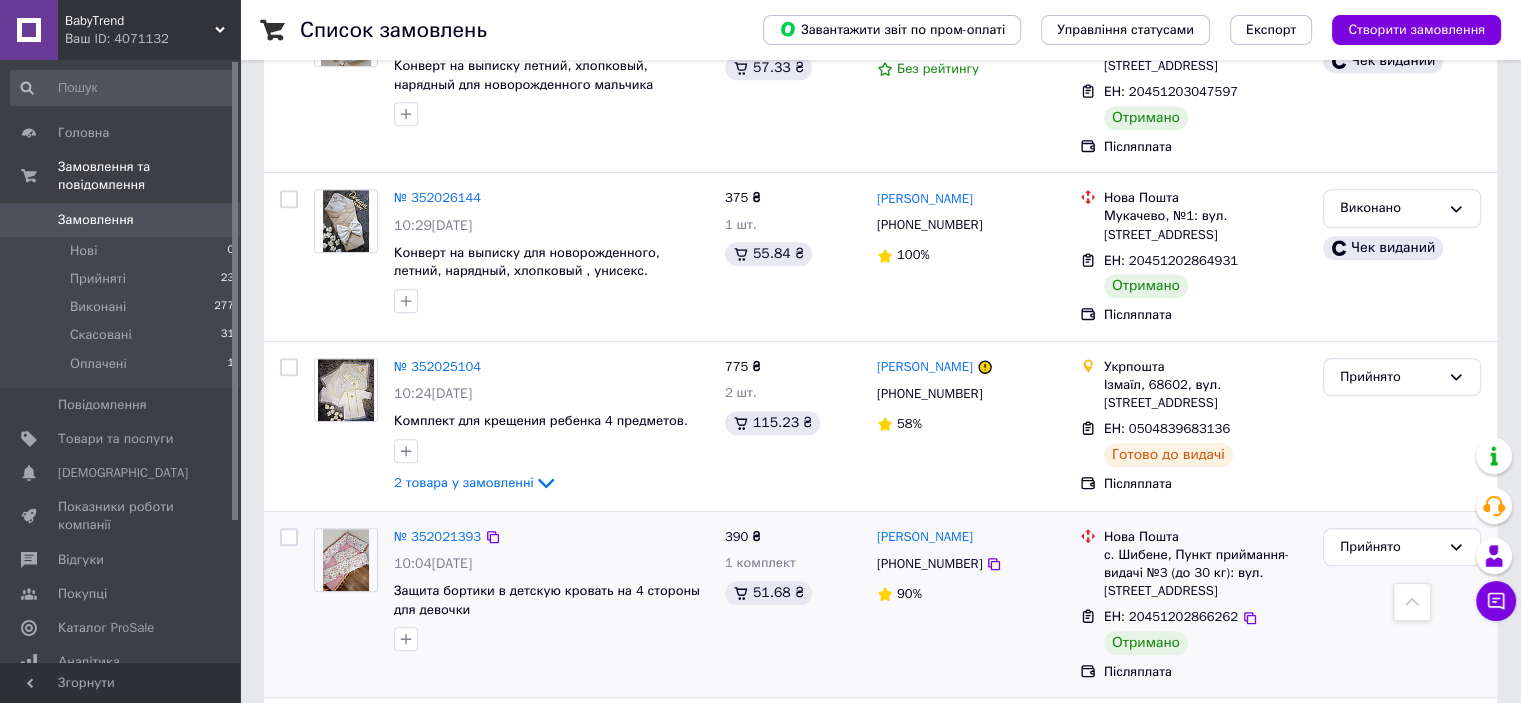 scroll, scrollTop: 1300, scrollLeft: 0, axis: vertical 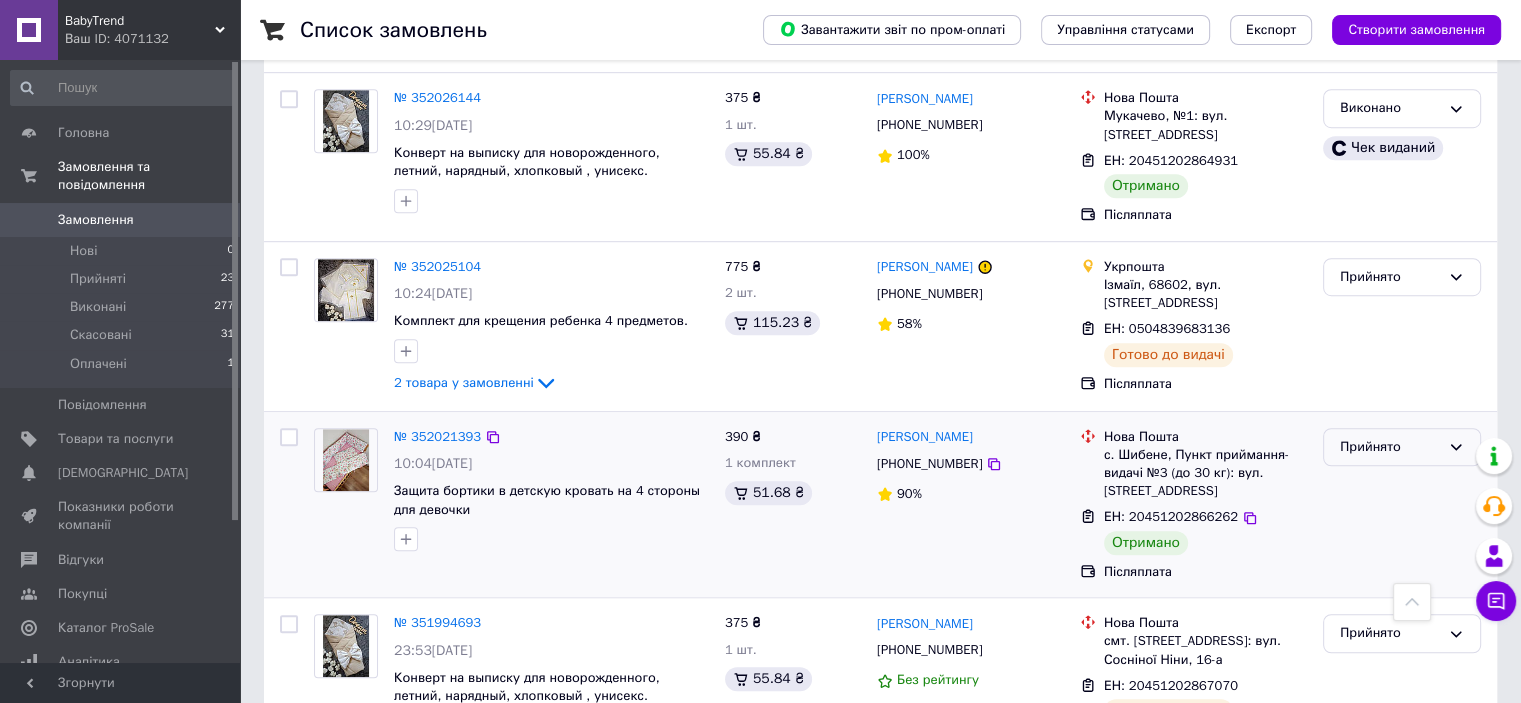 click 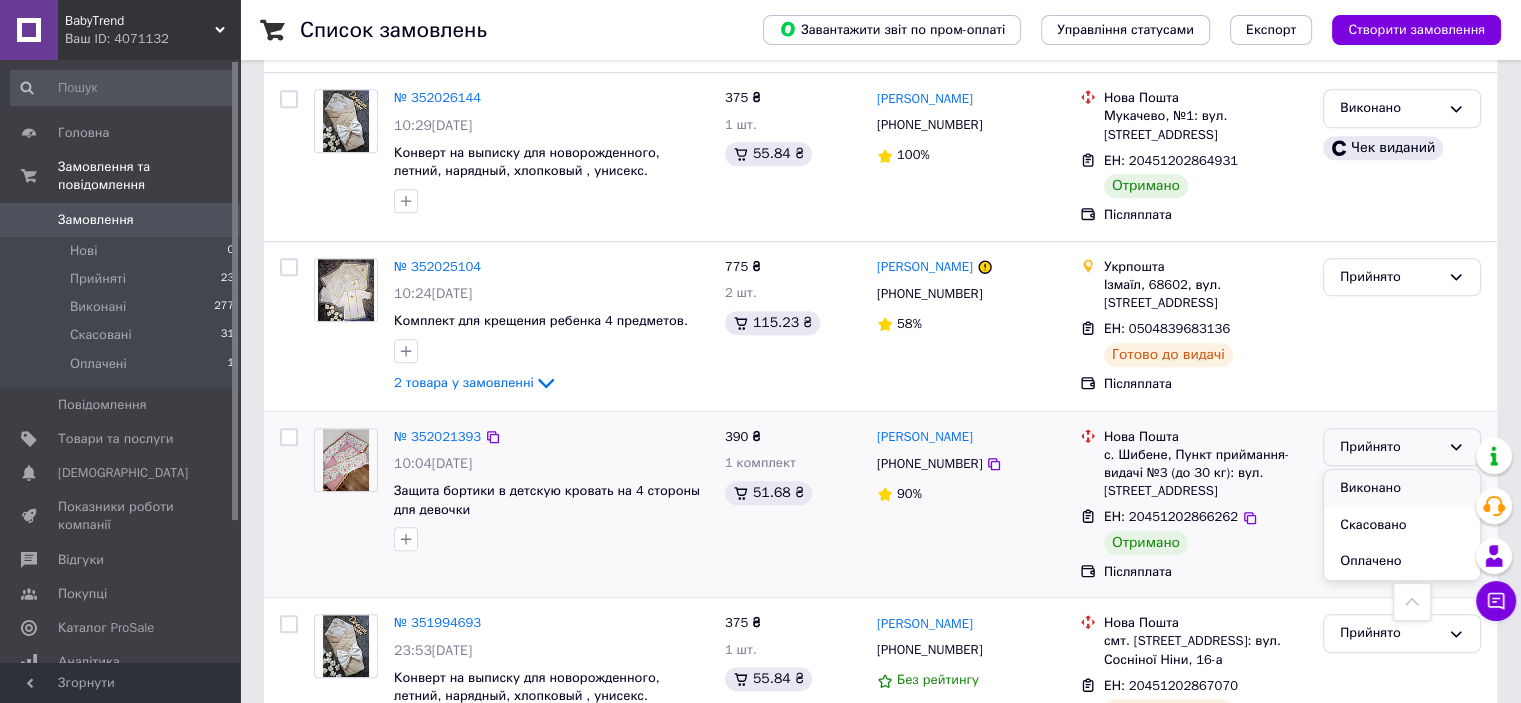 click on "Виконано" at bounding box center (1402, 488) 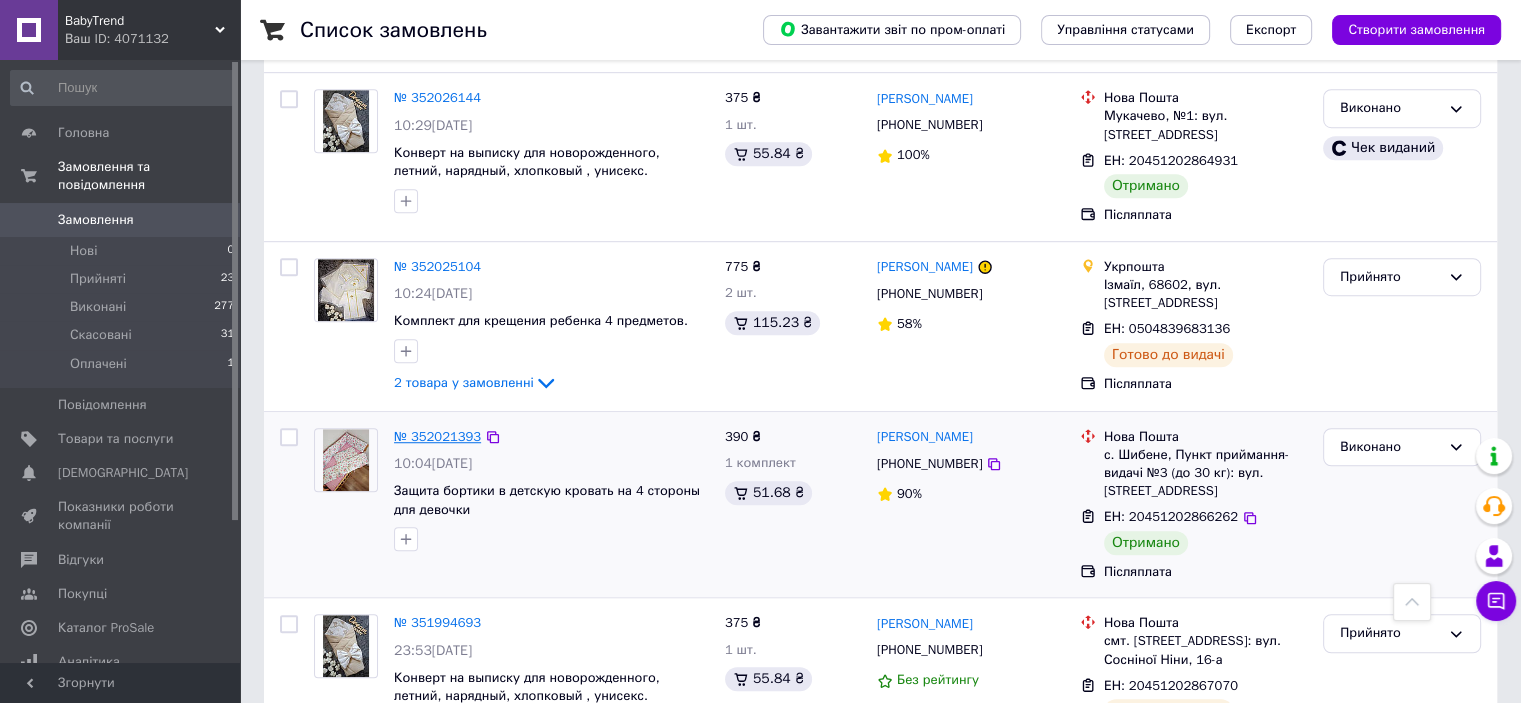 click on "№ 352021393" at bounding box center (437, 436) 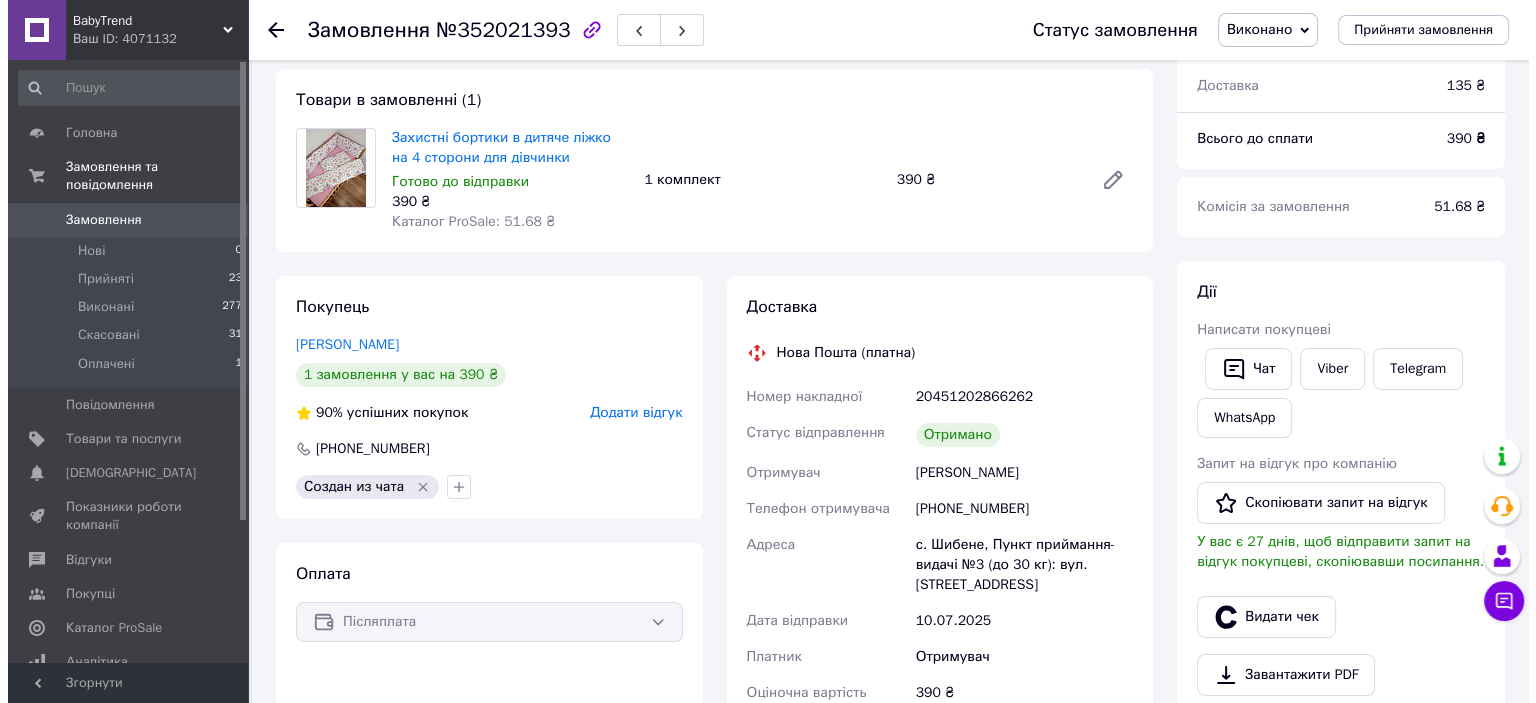 scroll, scrollTop: 300, scrollLeft: 0, axis: vertical 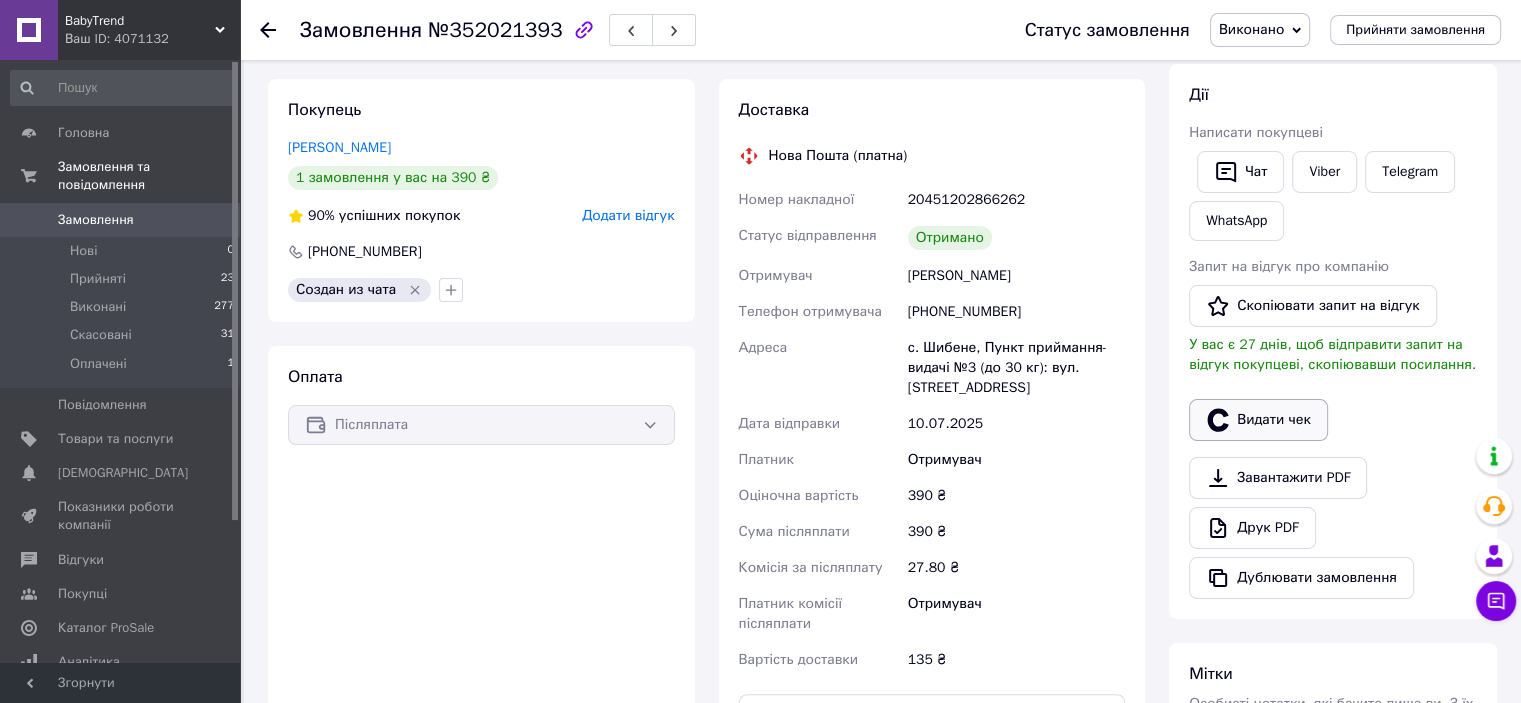 click on "Видати чек" at bounding box center (1258, 420) 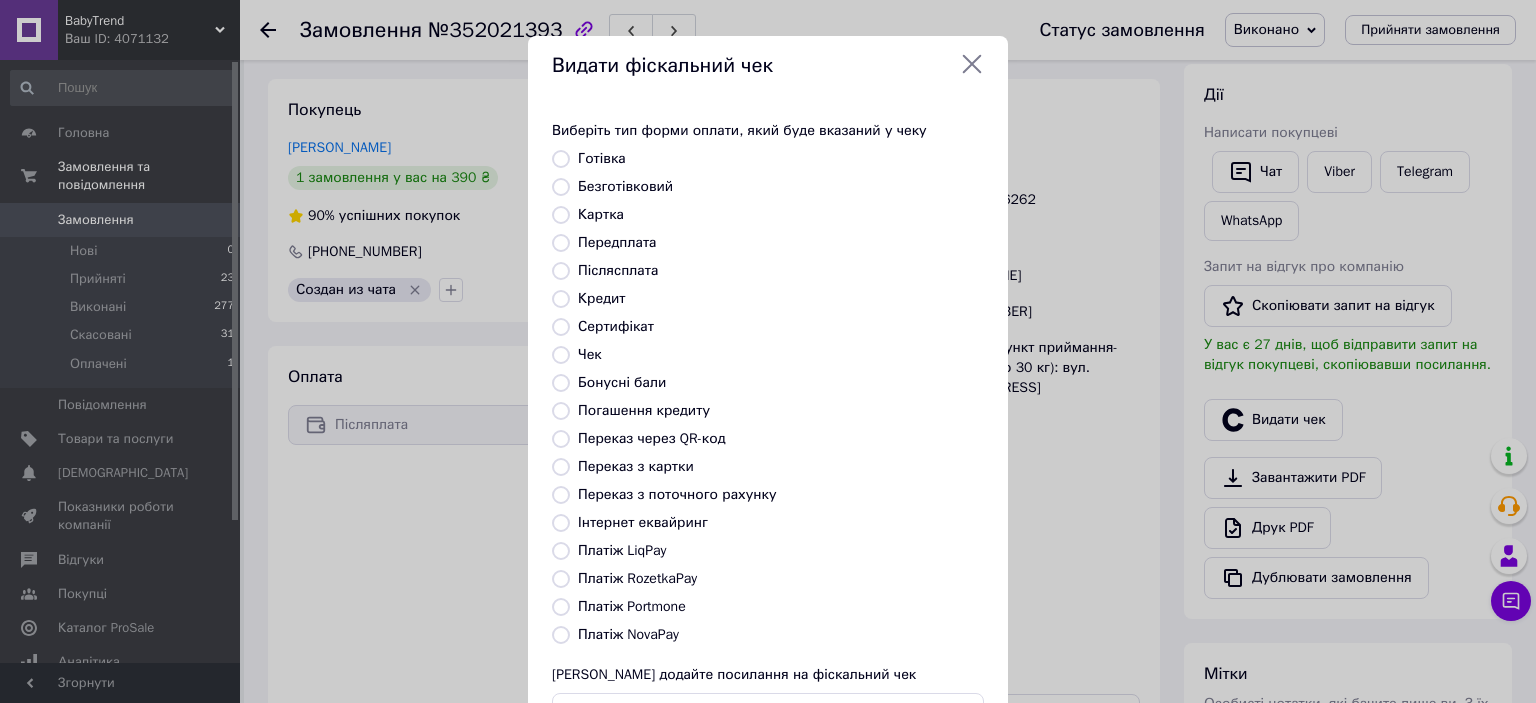 click on "Платіж NovaPay" at bounding box center [561, 635] 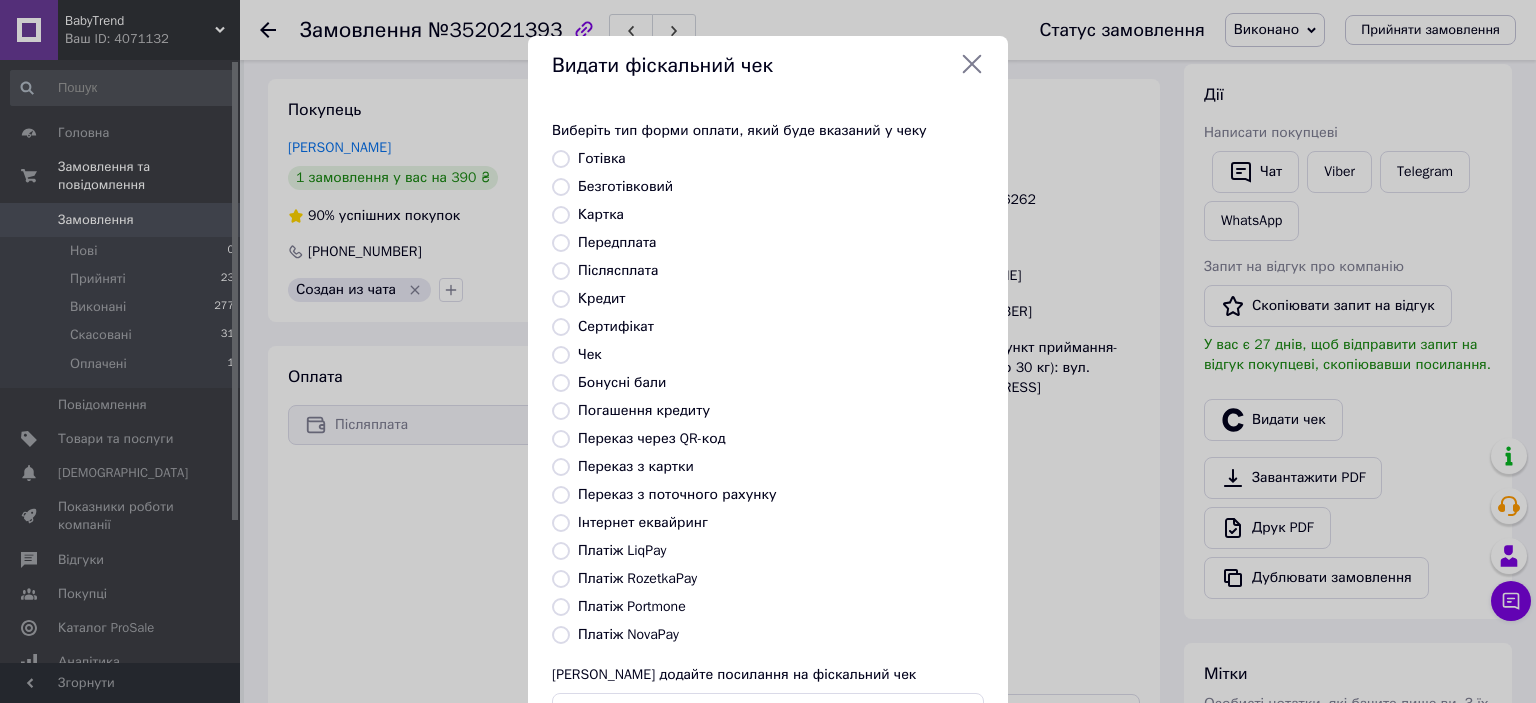 radio on "true" 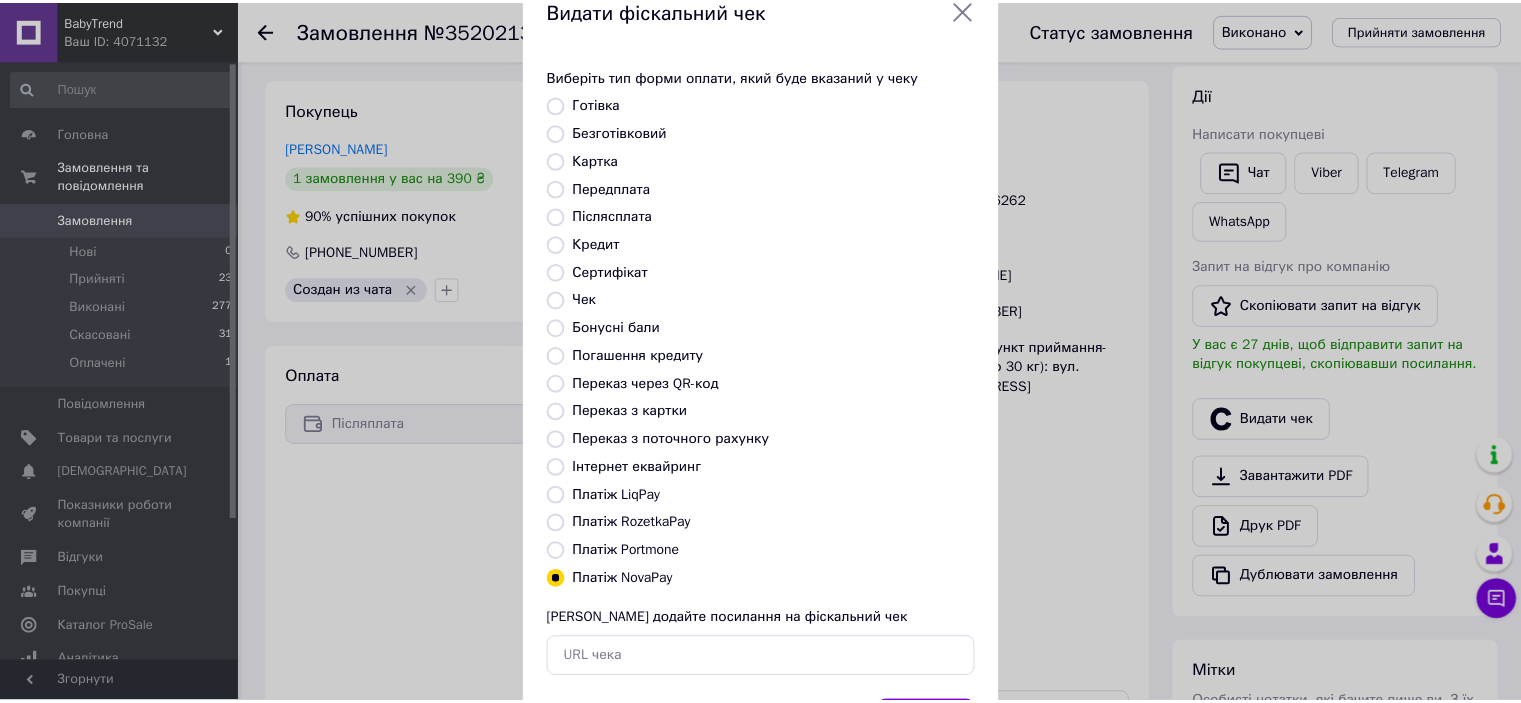 scroll, scrollTop: 155, scrollLeft: 0, axis: vertical 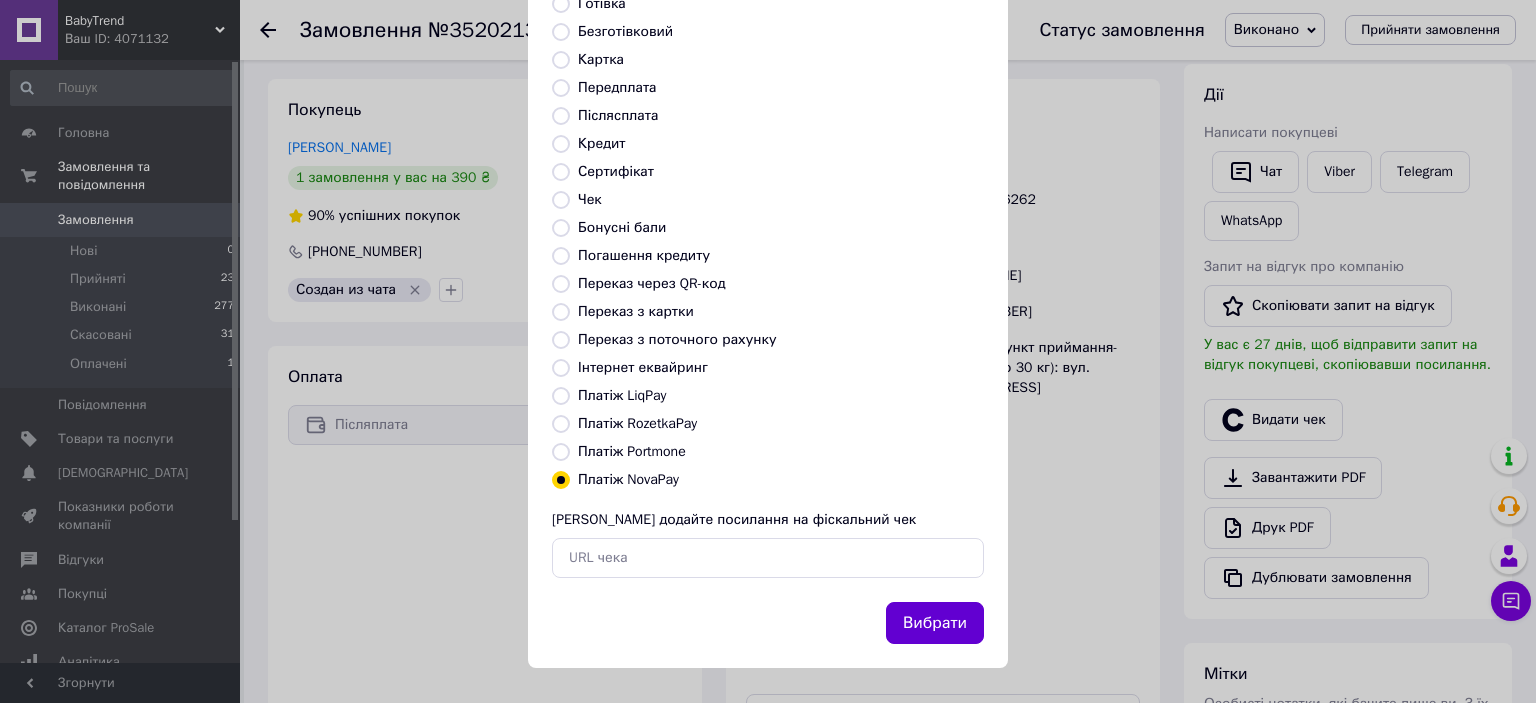click on "Вибрати" at bounding box center [935, 623] 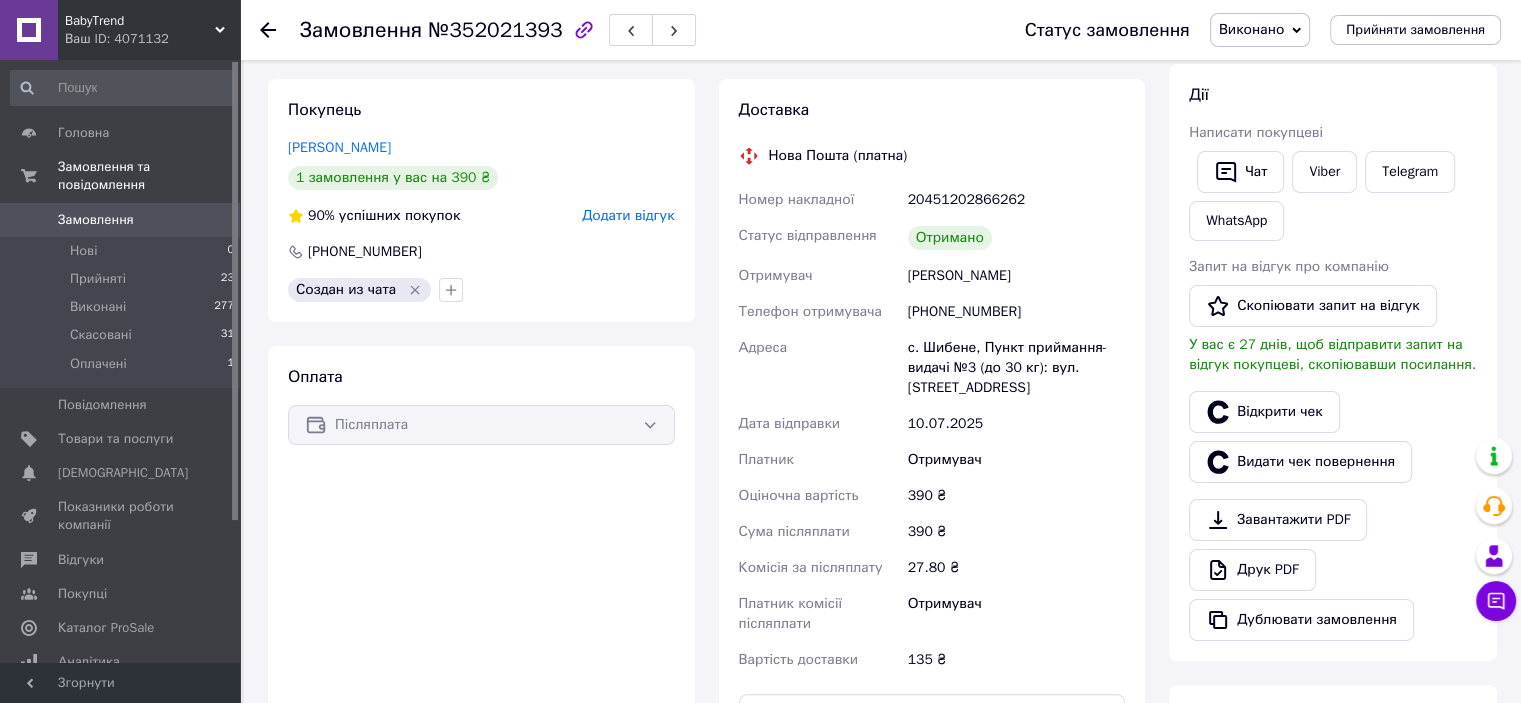 click 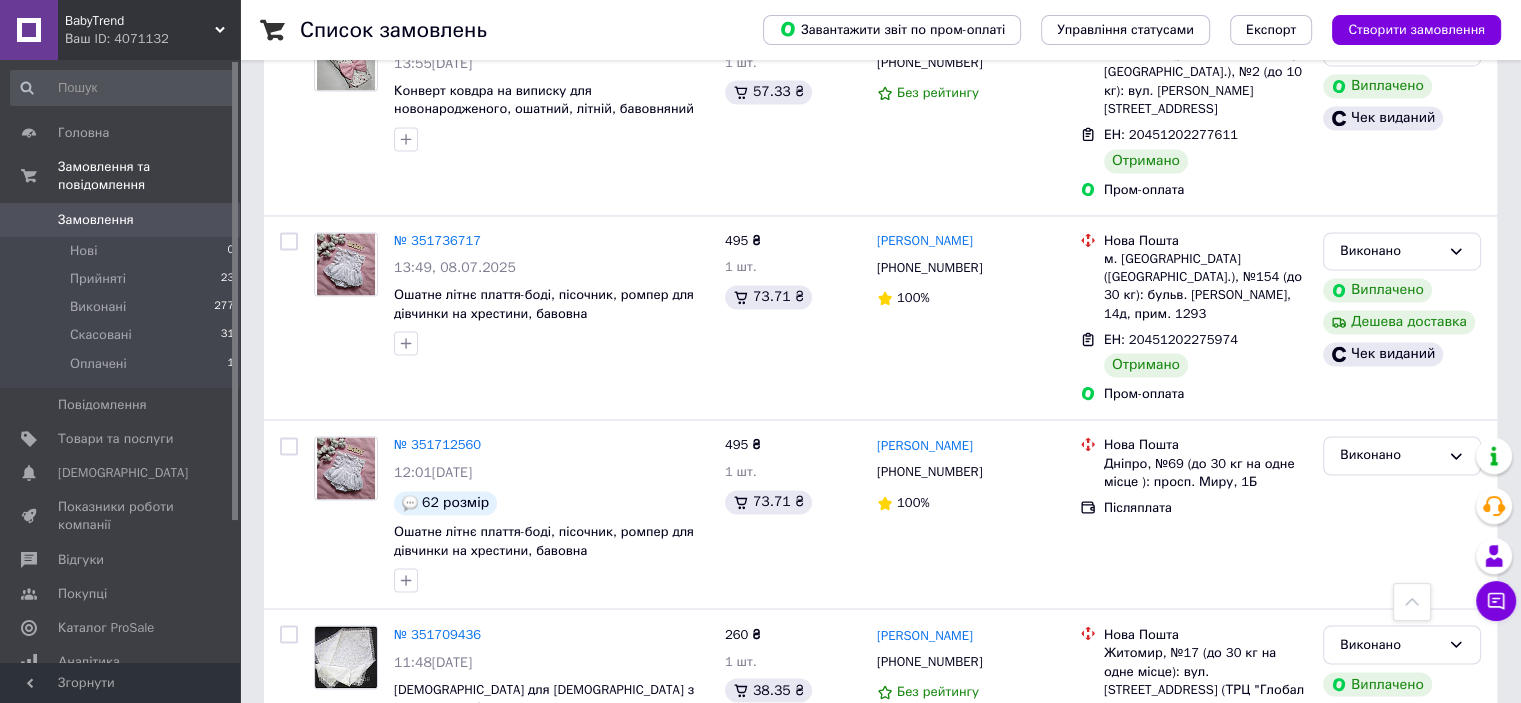 scroll, scrollTop: 3220, scrollLeft: 0, axis: vertical 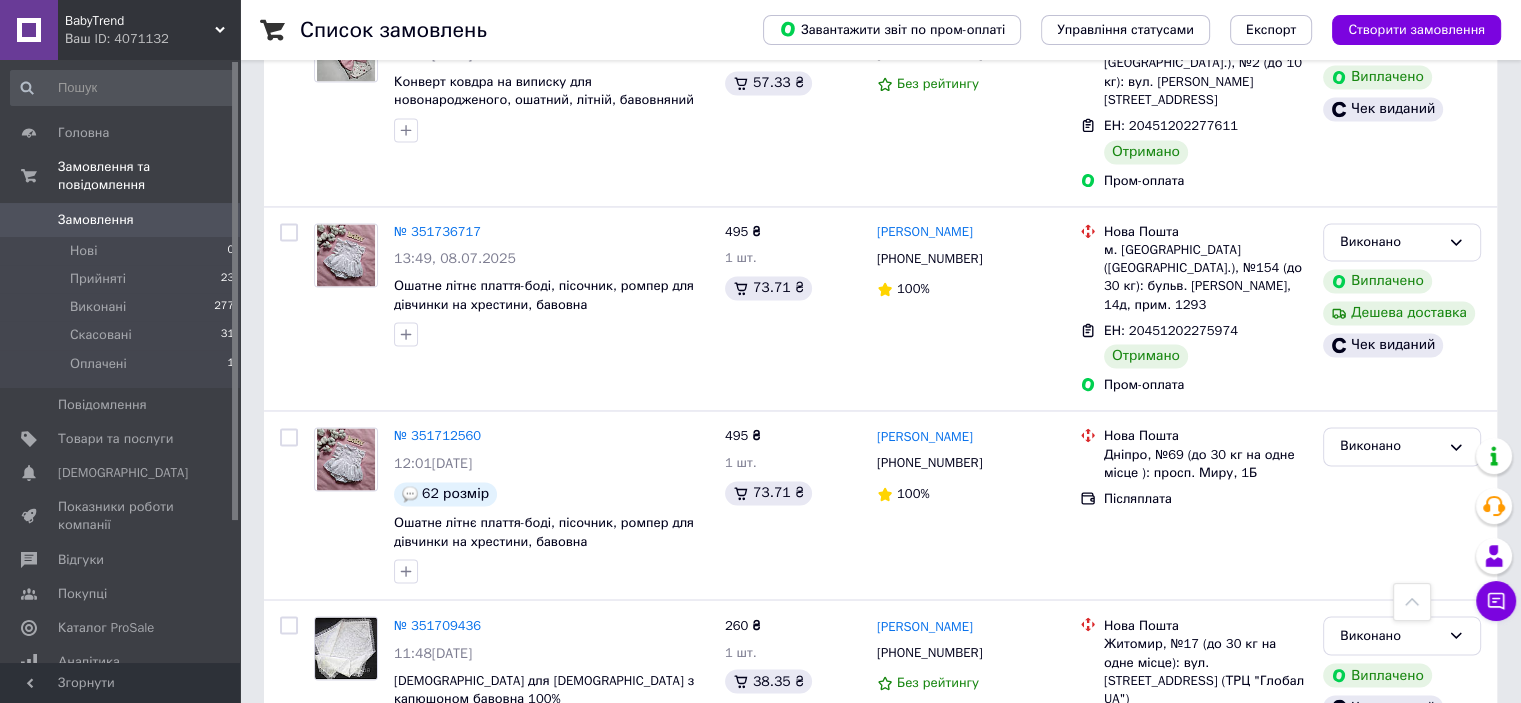click on "1" at bounding box center [404, 849] 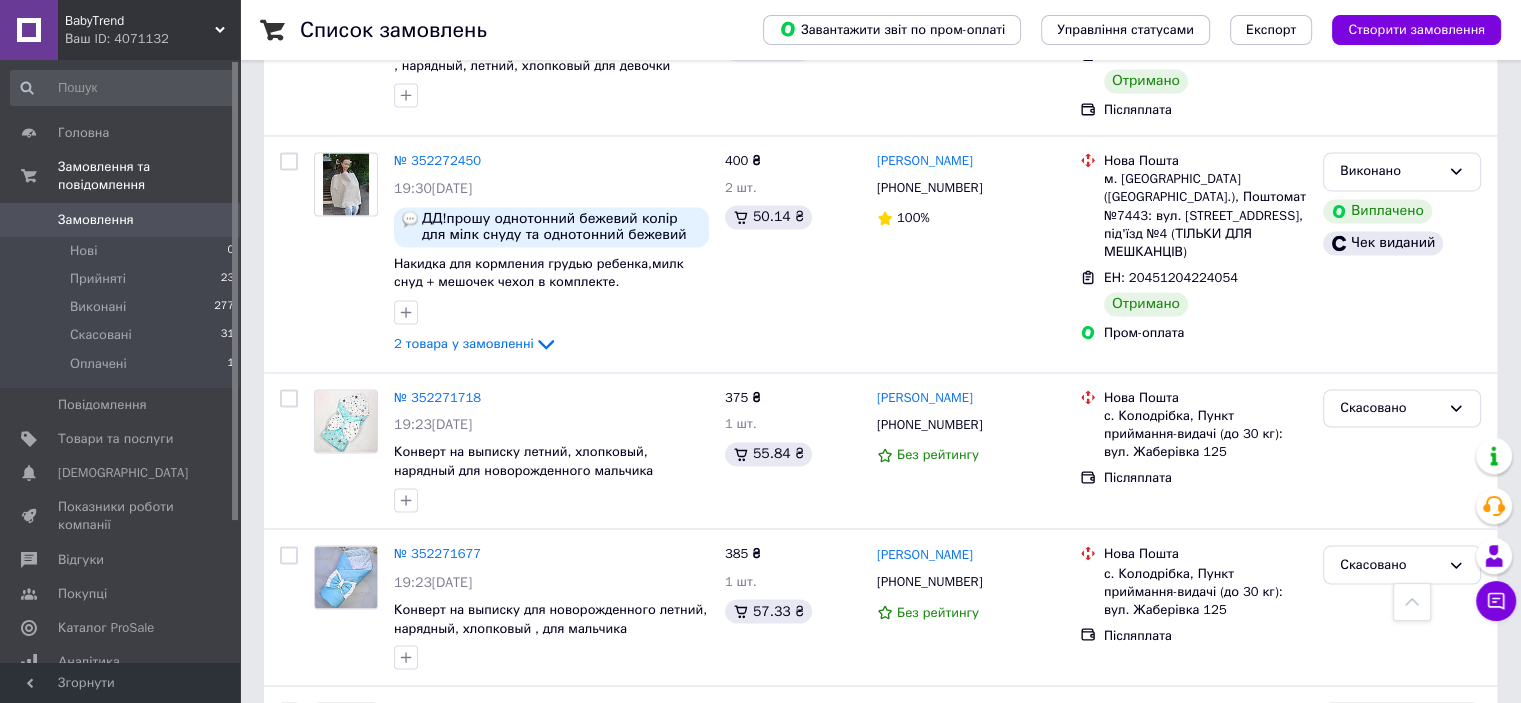 scroll, scrollTop: 3262, scrollLeft: 0, axis: vertical 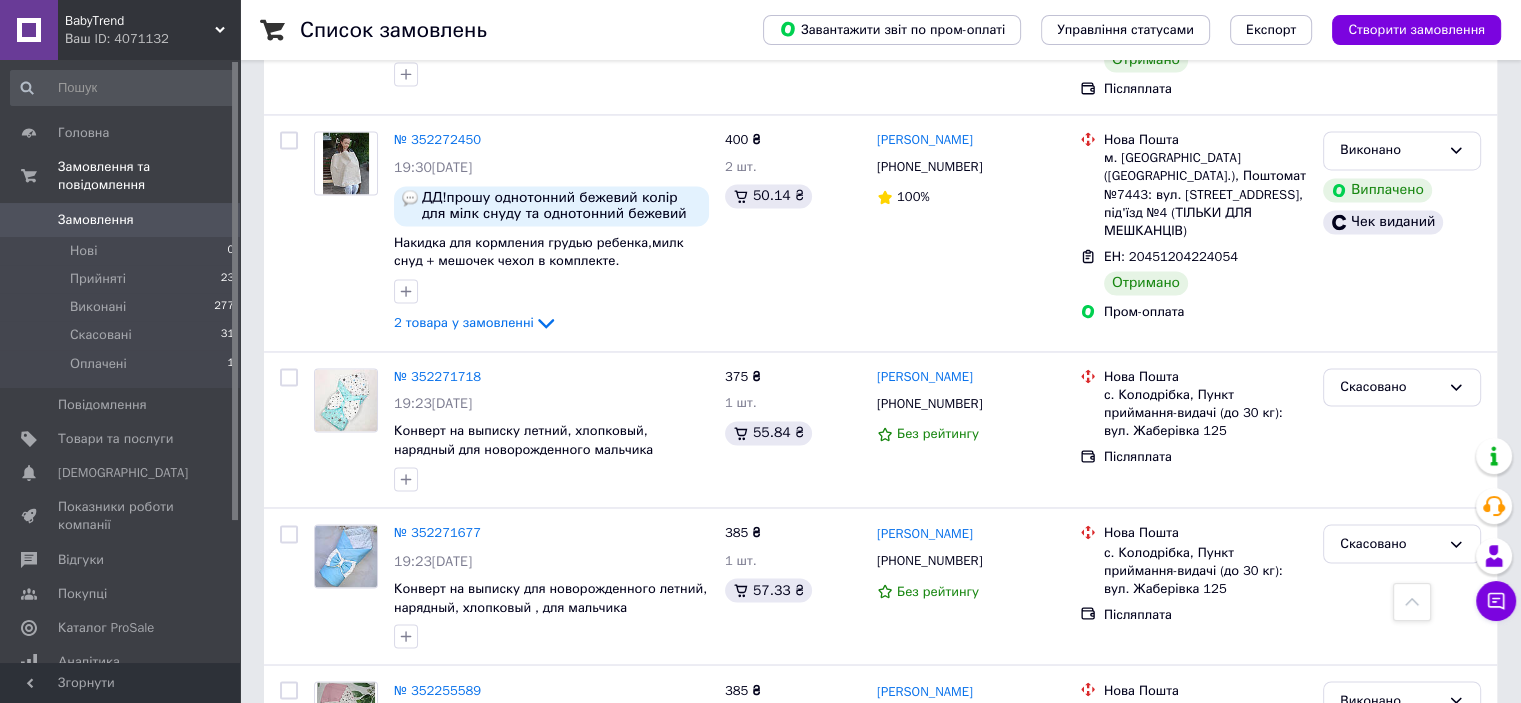 click on "2" at bounding box center (327, 866) 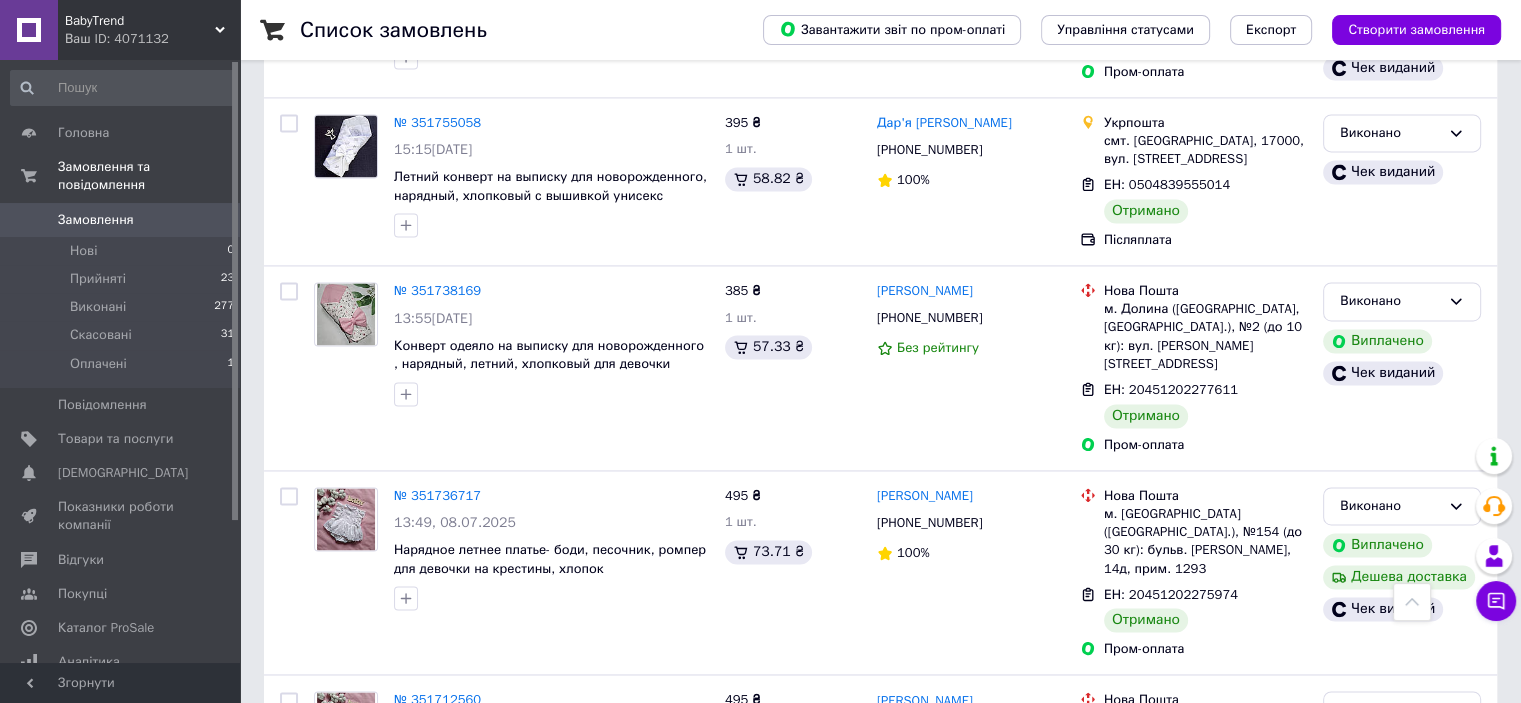 scroll, scrollTop: 3220, scrollLeft: 0, axis: vertical 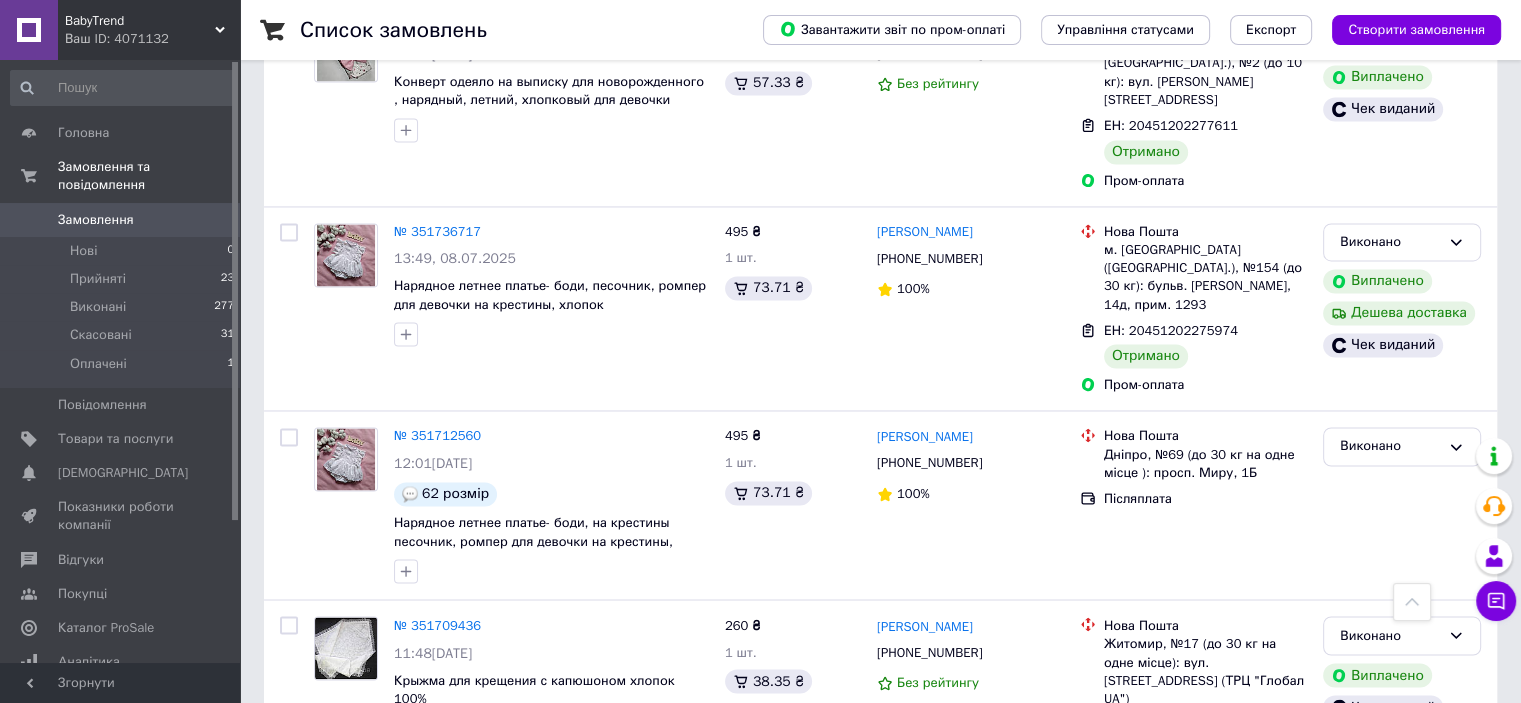 click on "3" at bounding box center (494, 849) 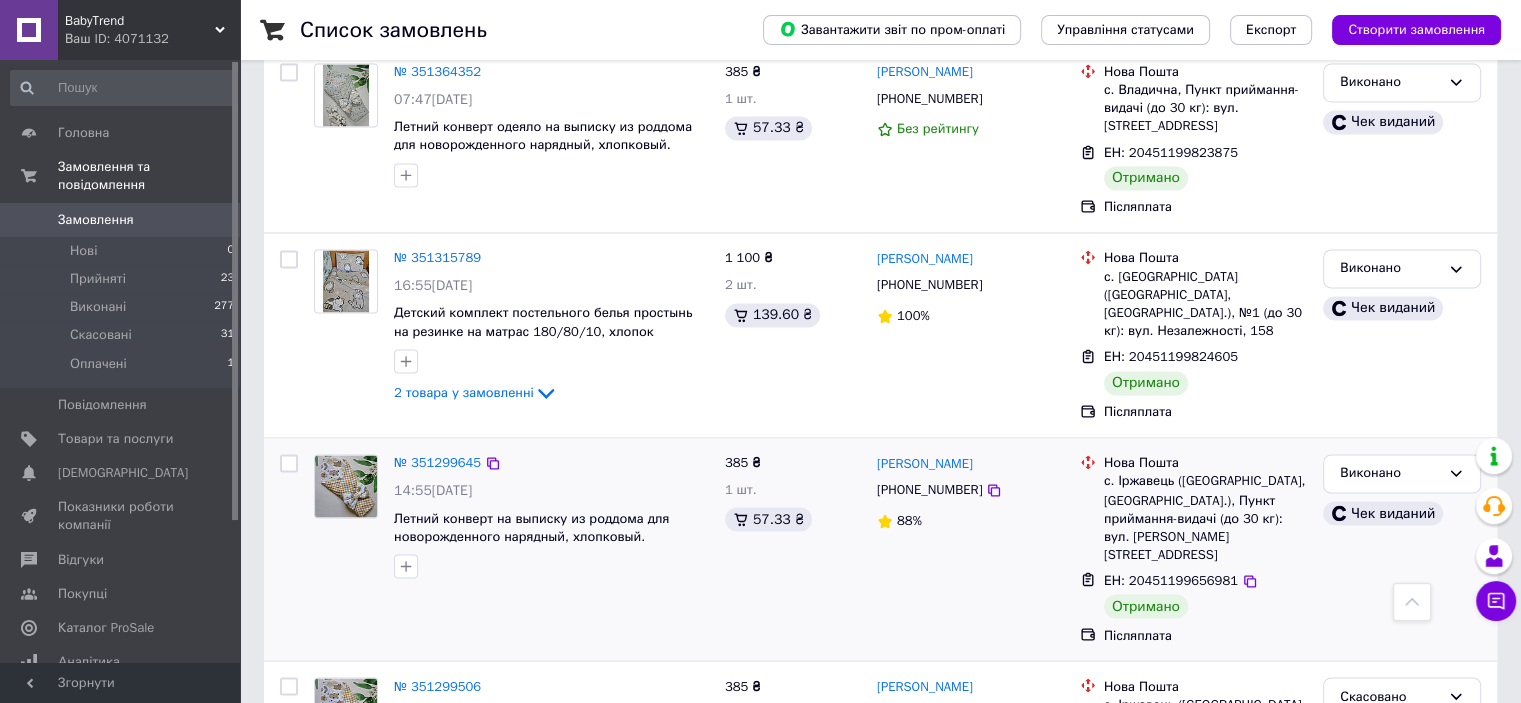 scroll, scrollTop: 3306, scrollLeft: 0, axis: vertical 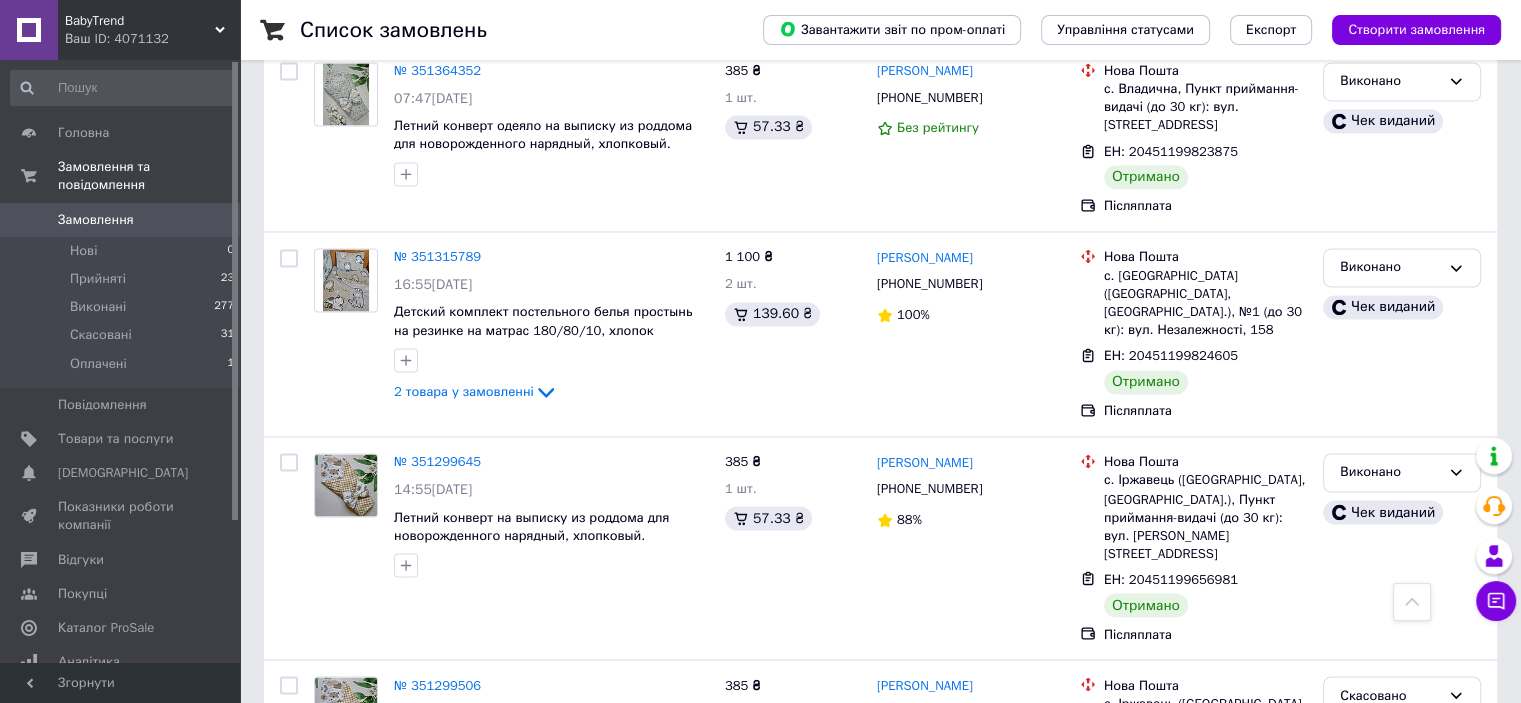 click on "4" at bounding box center [539, 872] 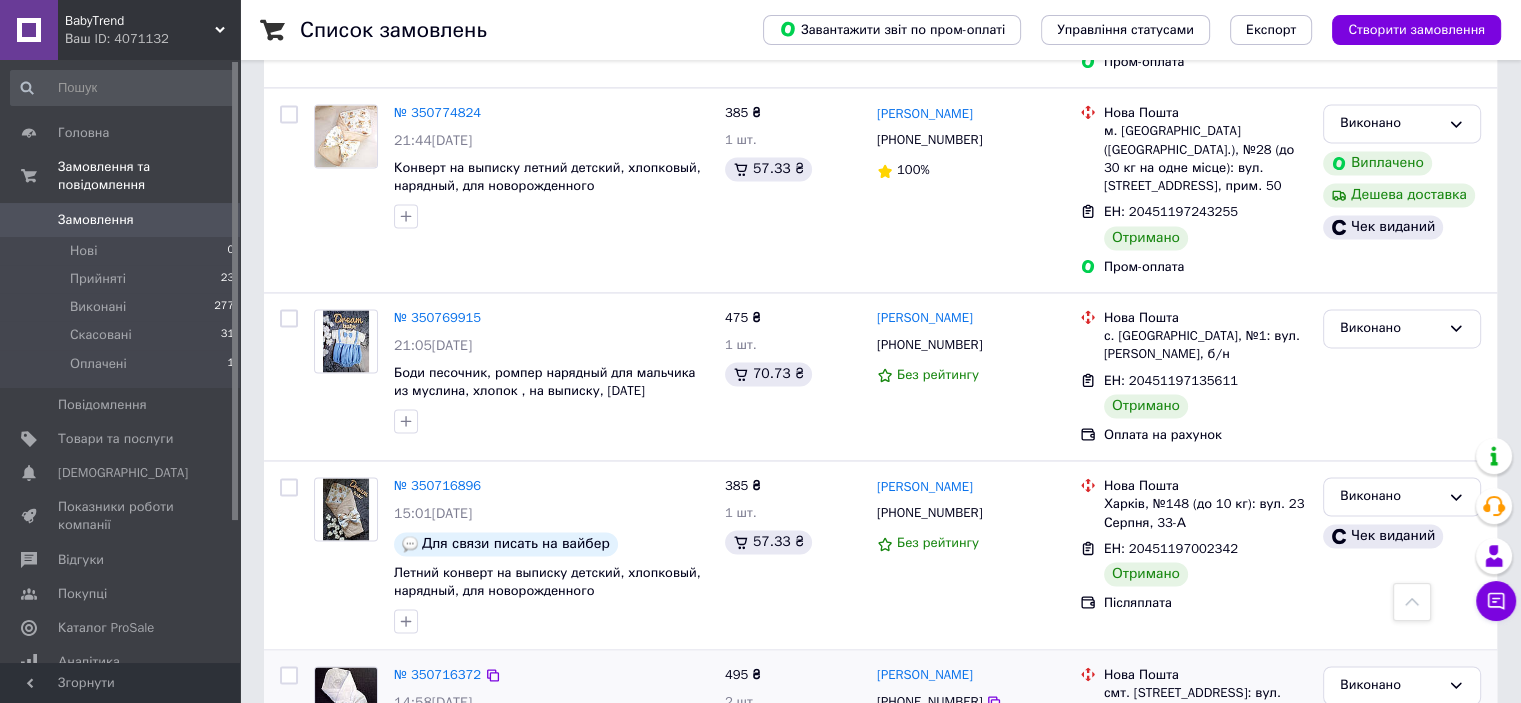 scroll, scrollTop: 3119, scrollLeft: 0, axis: vertical 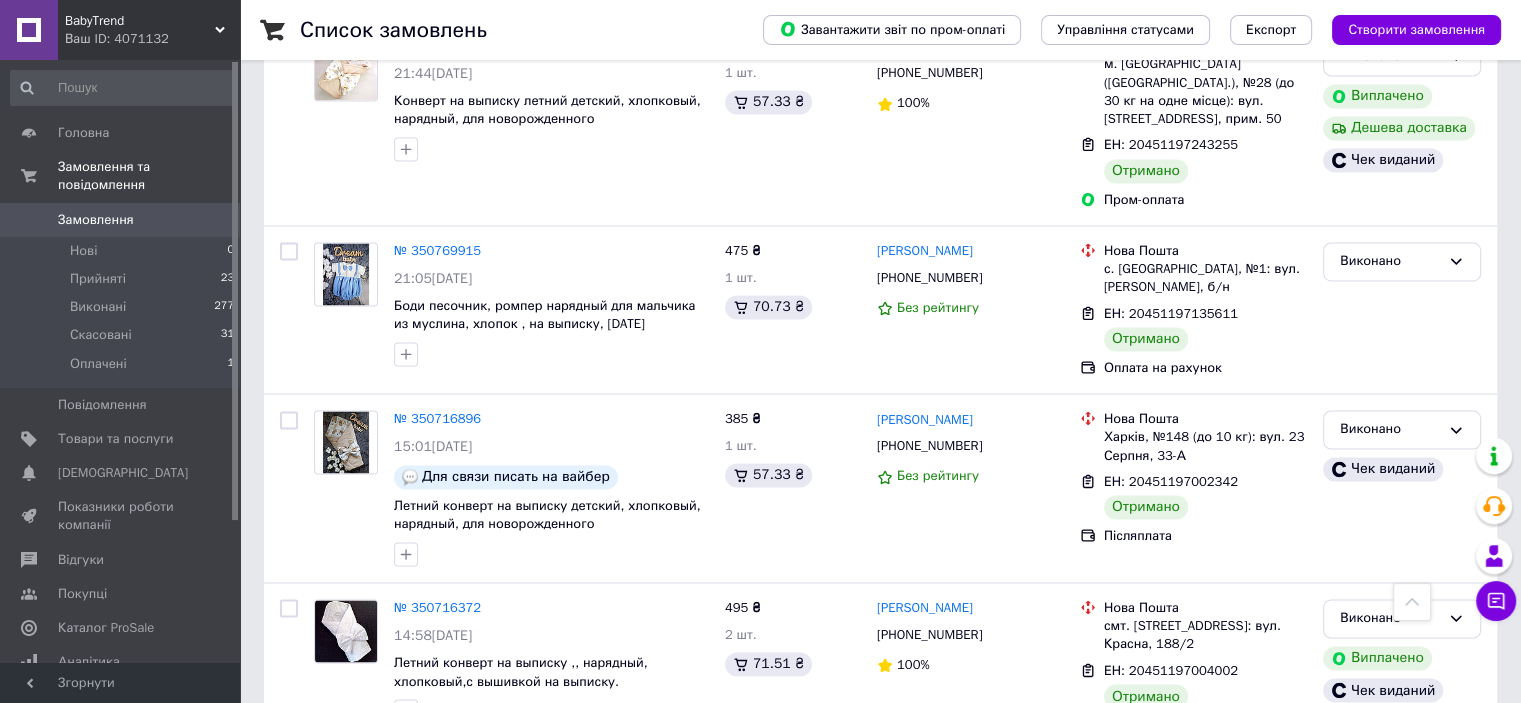 click on "1" at bounding box center (404, 816) 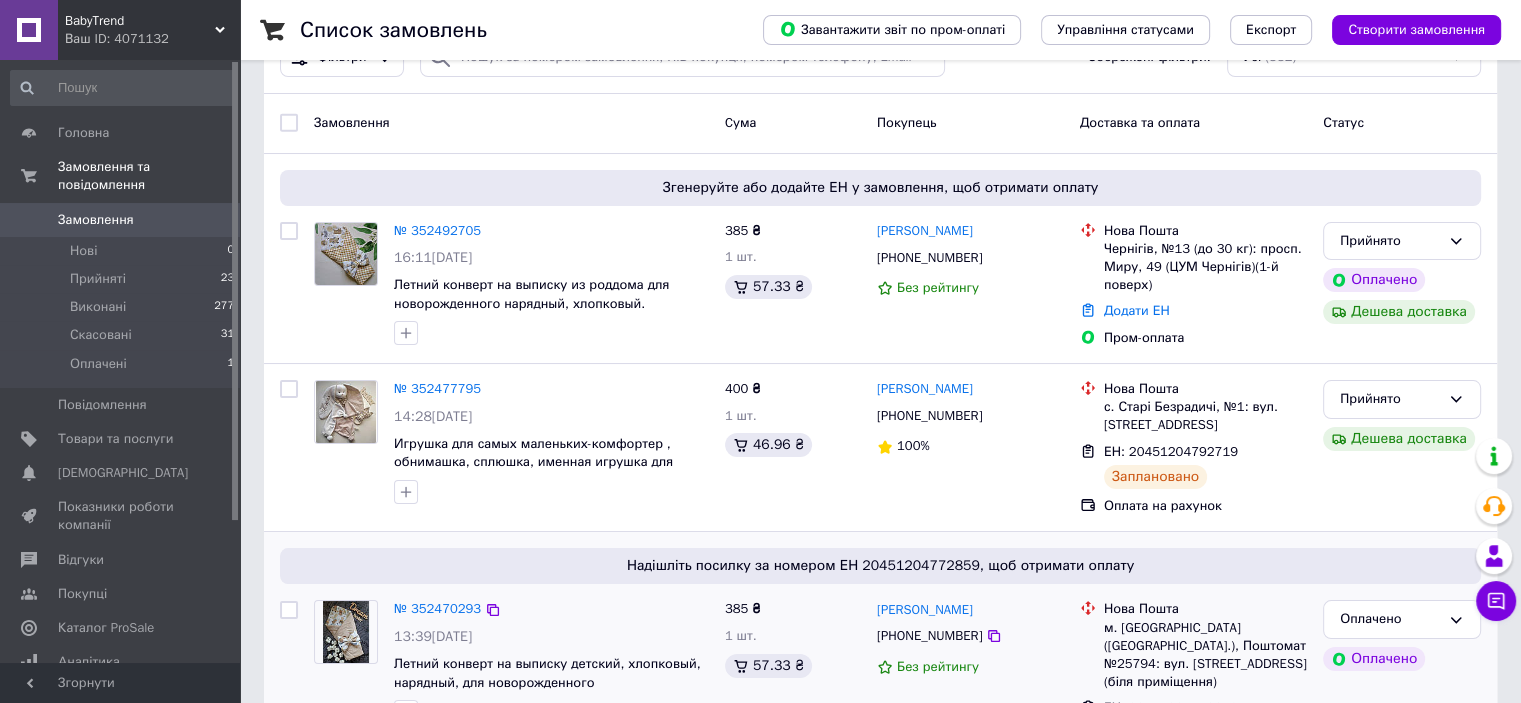 scroll, scrollTop: 0, scrollLeft: 0, axis: both 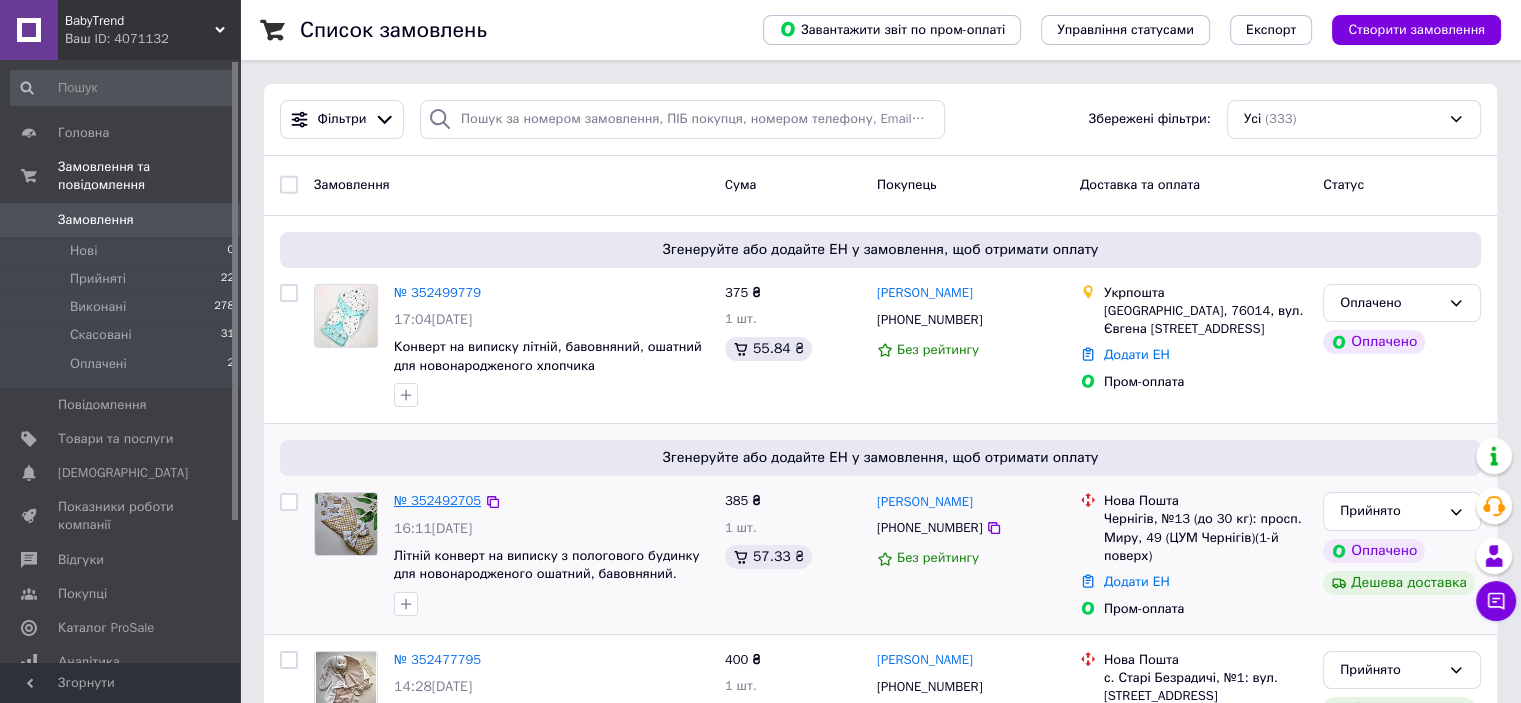 click on "№ 352492705" at bounding box center [437, 500] 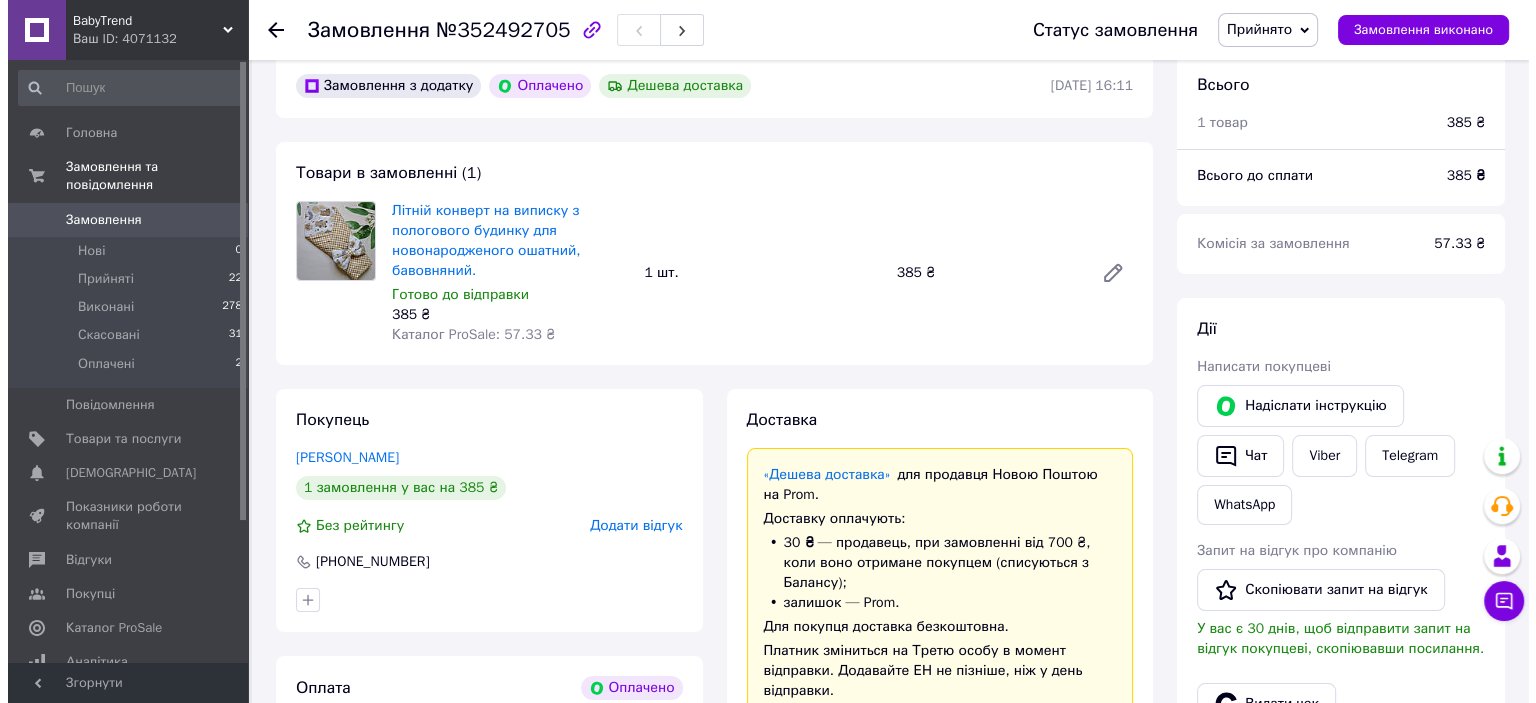 scroll, scrollTop: 200, scrollLeft: 0, axis: vertical 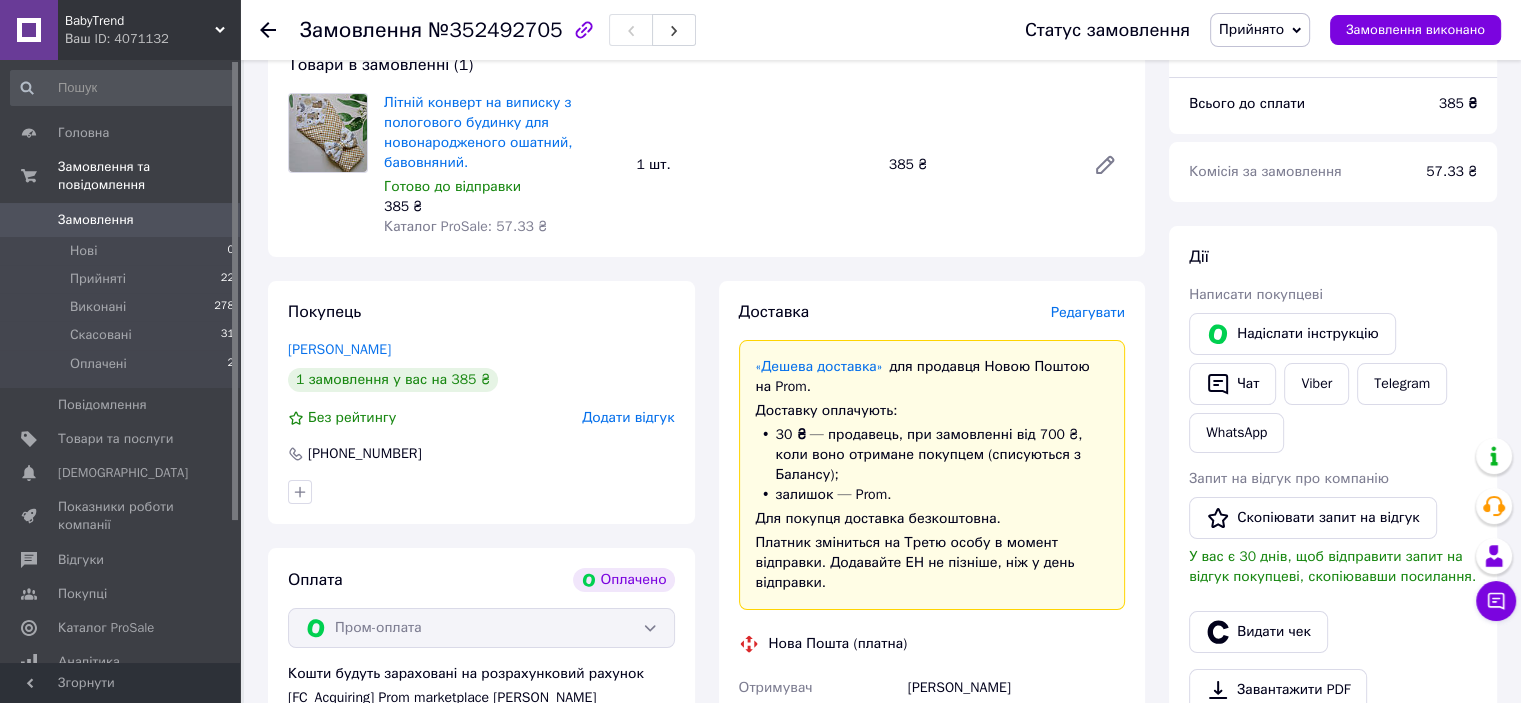 click on "Редагувати" at bounding box center (1088, 312) 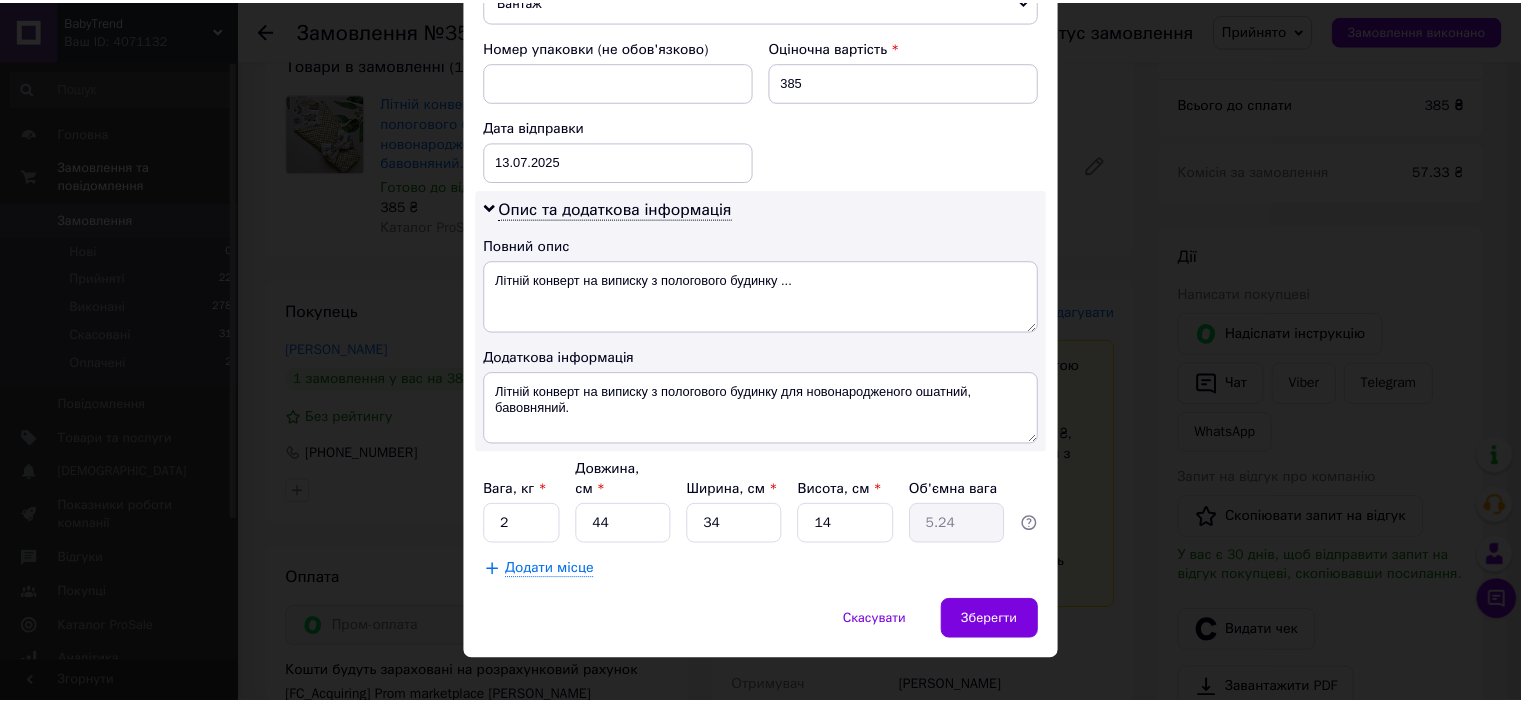 scroll, scrollTop: 842, scrollLeft: 0, axis: vertical 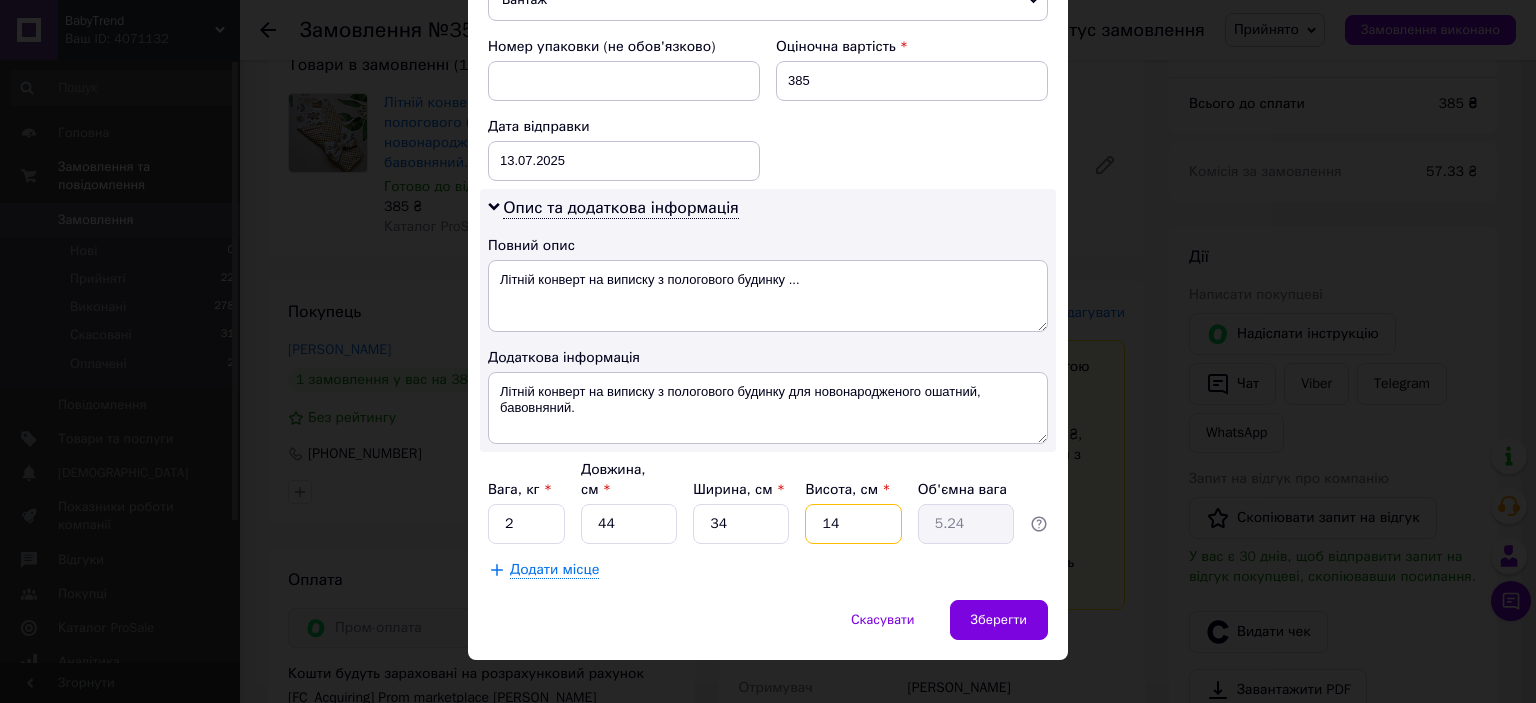 click on "14" at bounding box center [853, 524] 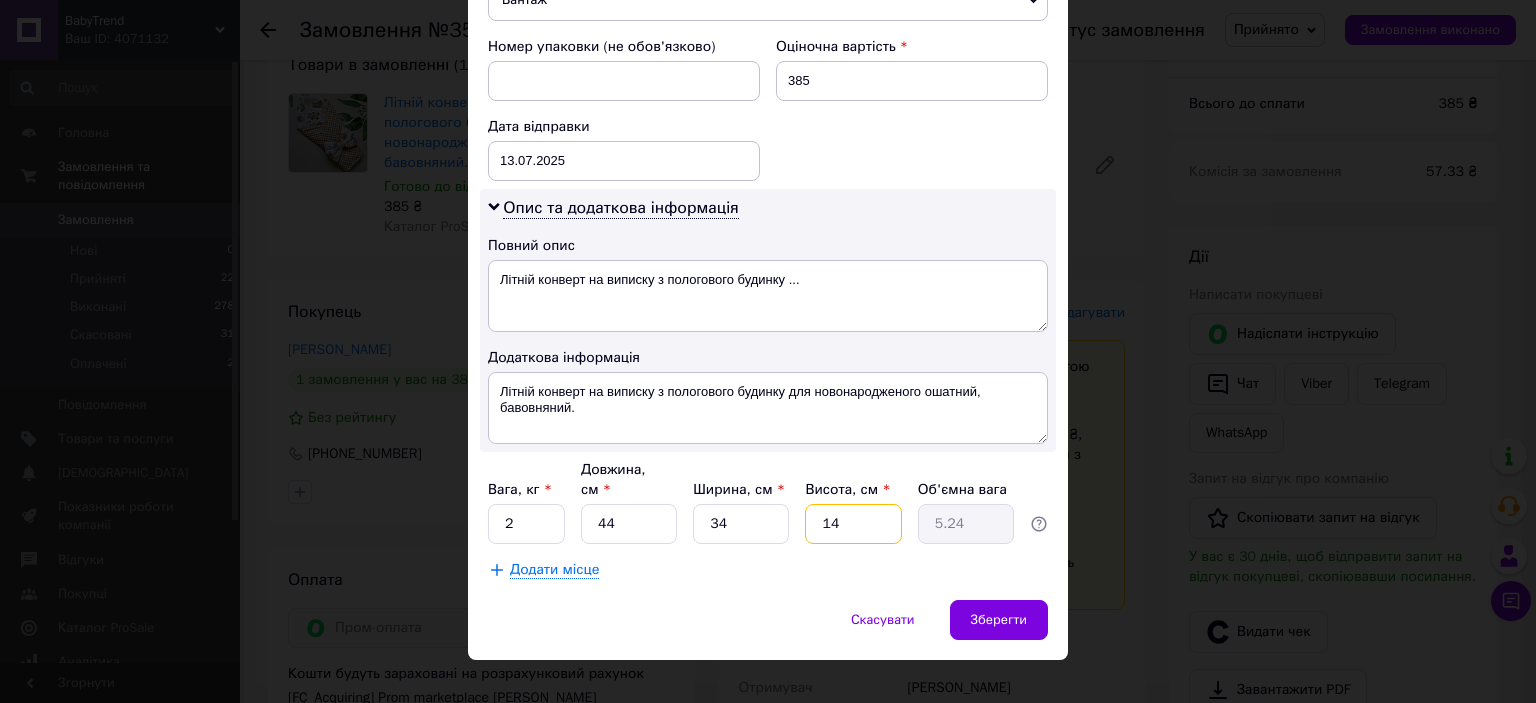 type on "4" 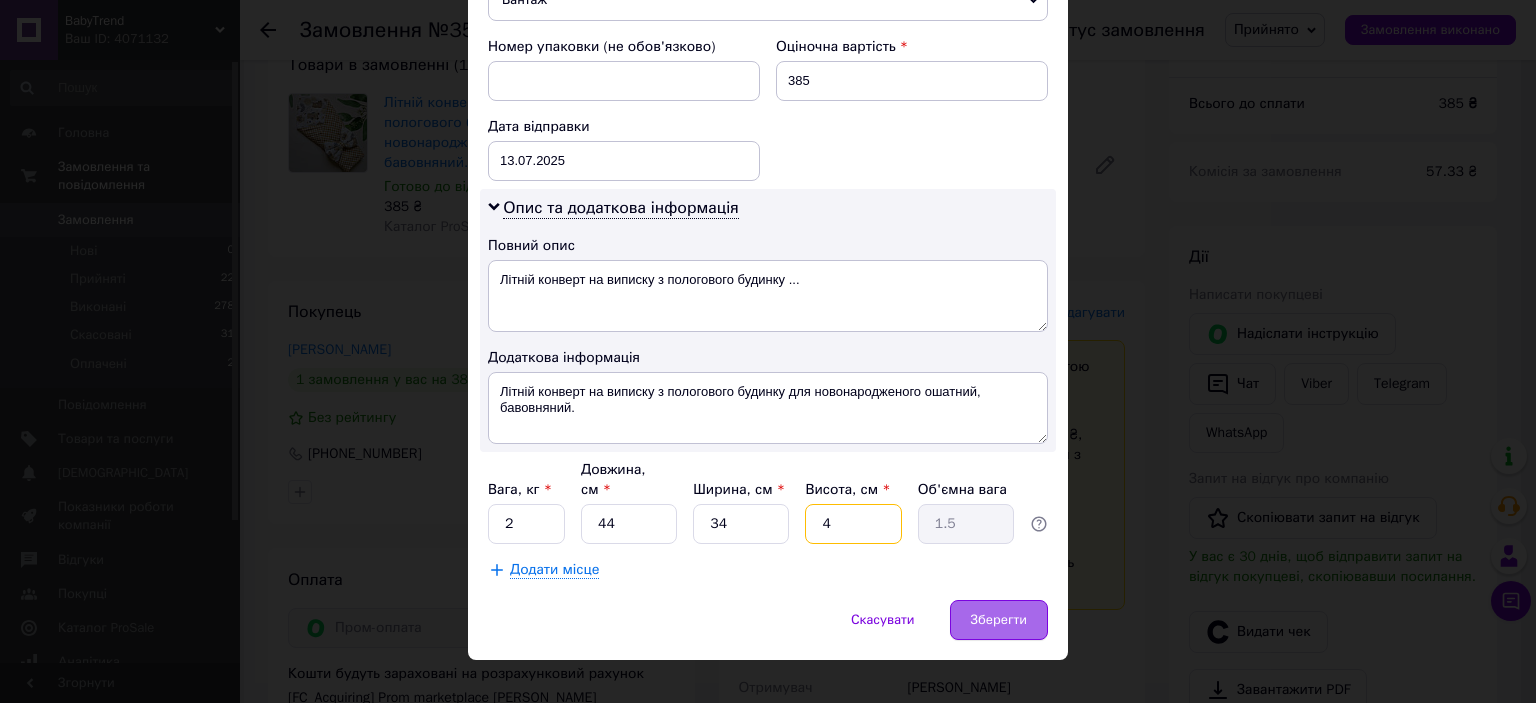 type on "4" 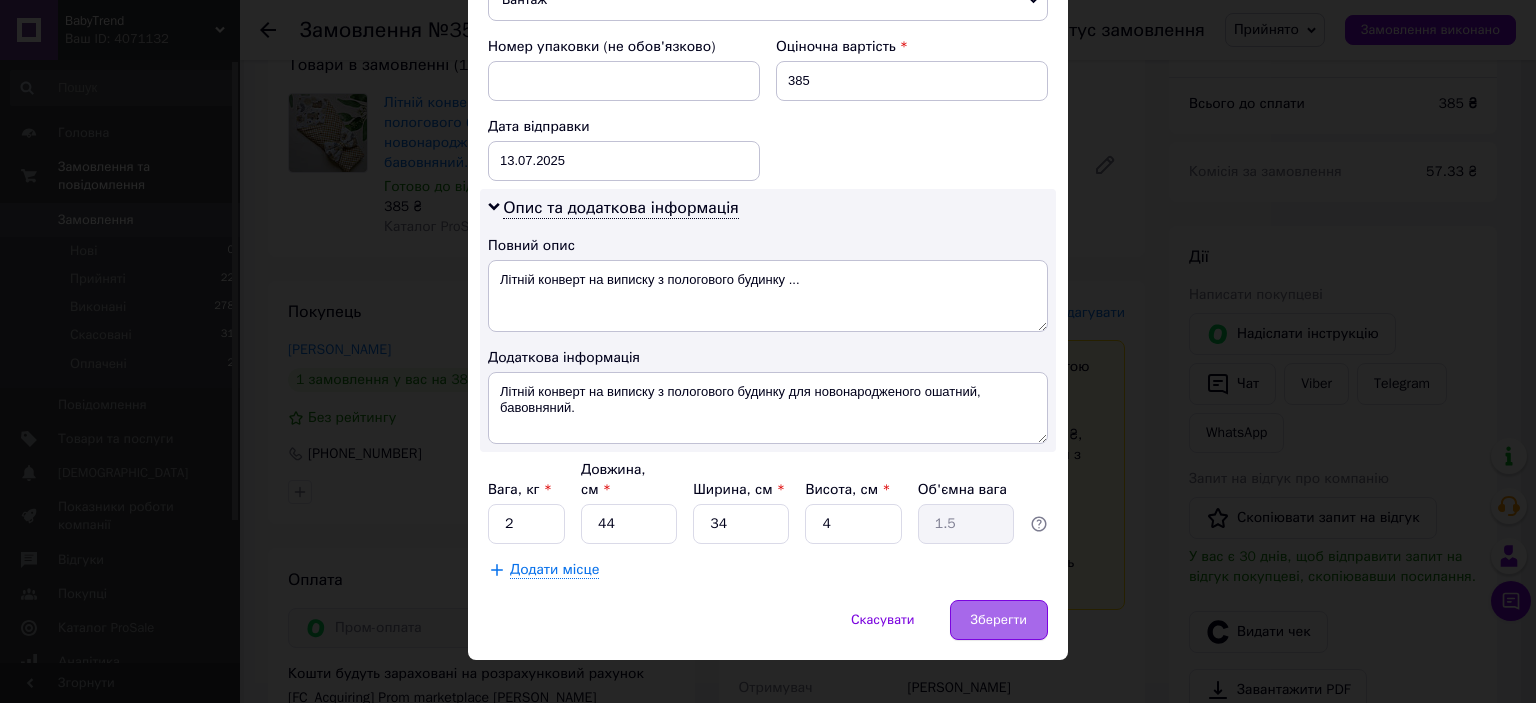 click on "Зберегти" at bounding box center [999, 620] 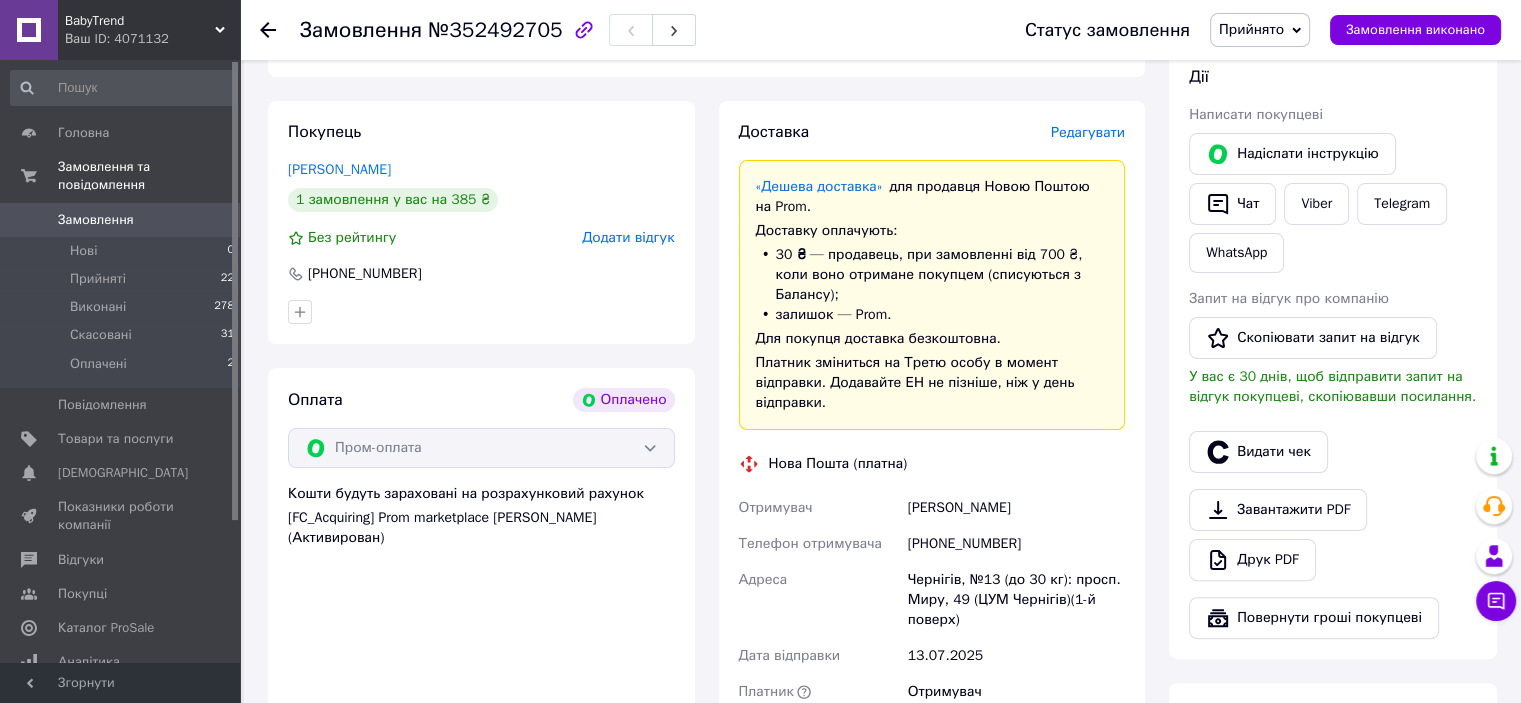 scroll, scrollTop: 700, scrollLeft: 0, axis: vertical 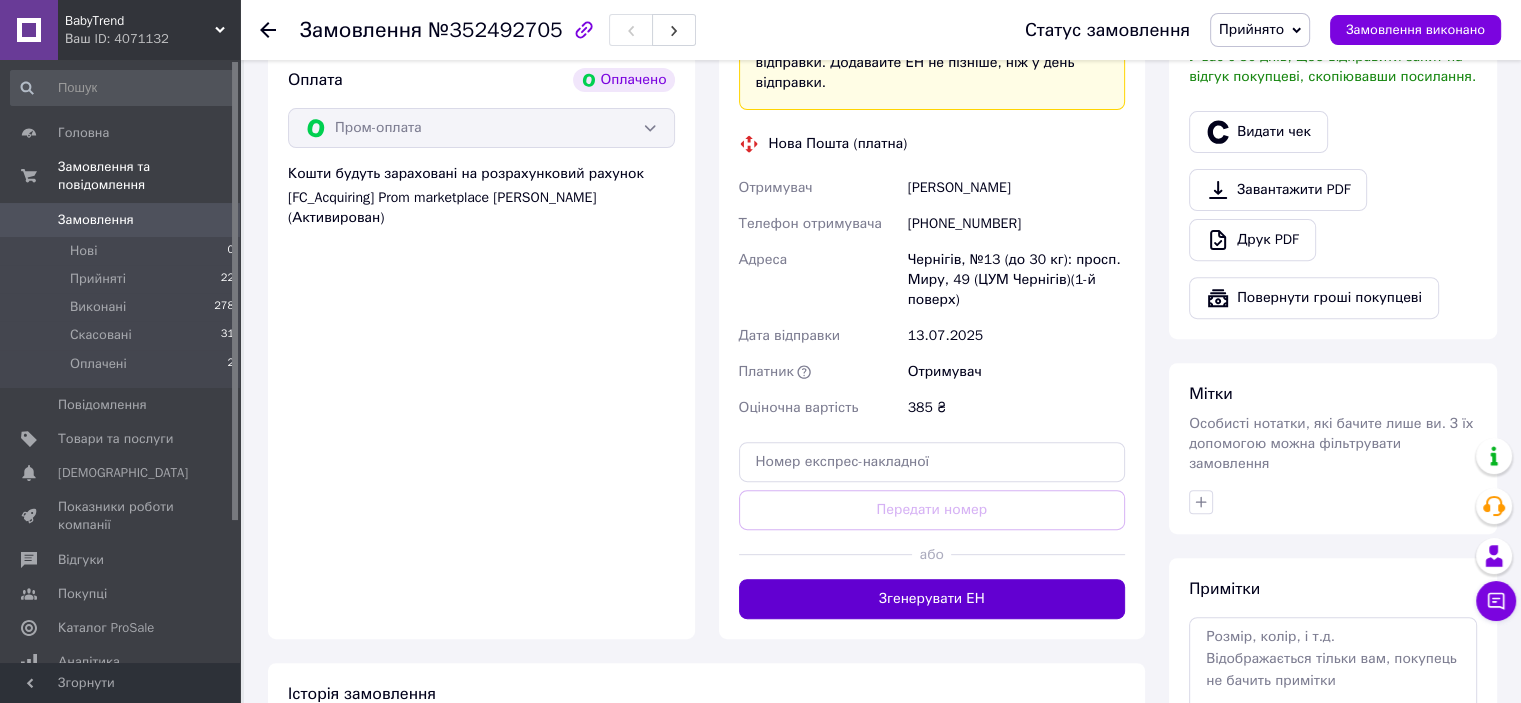 click on "Згенерувати ЕН" at bounding box center (932, 599) 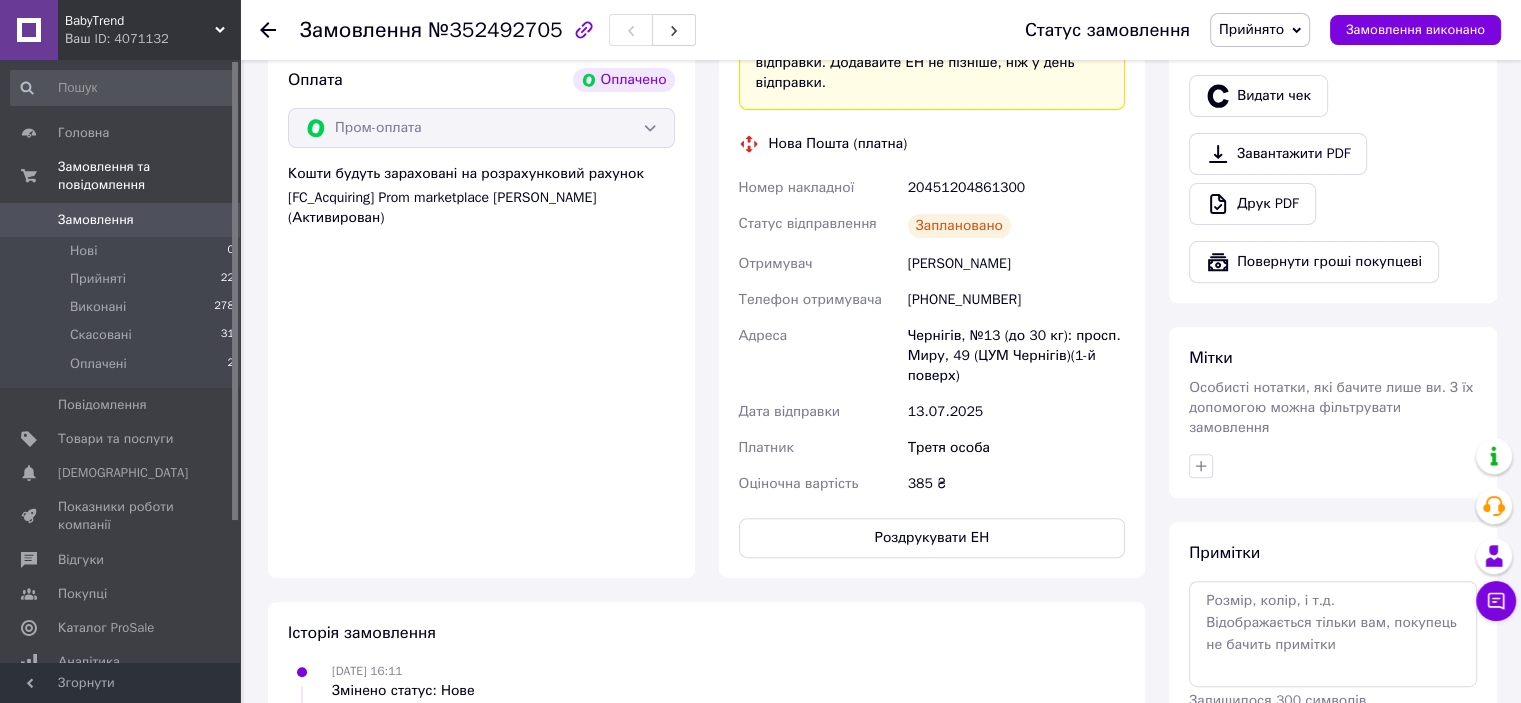 click 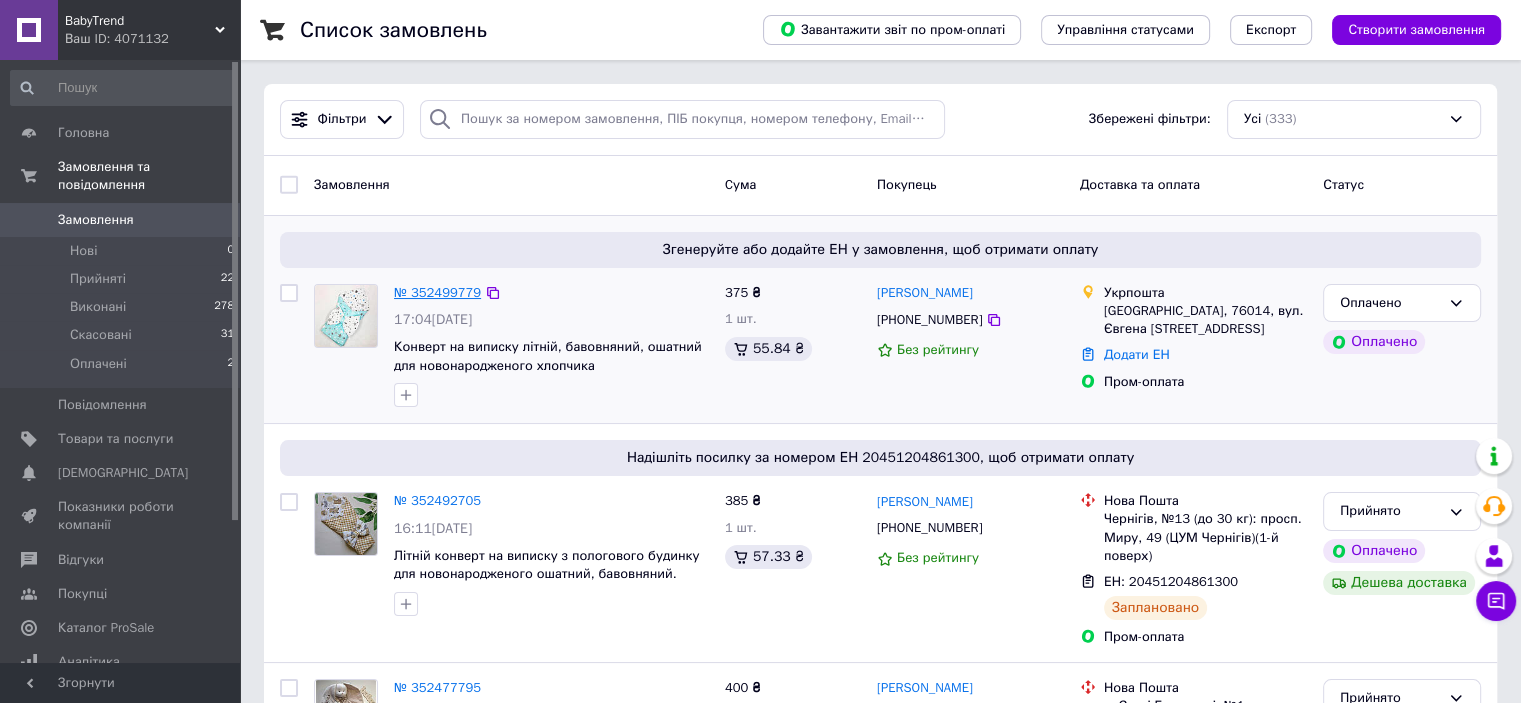 click on "№ 352499779" at bounding box center (437, 292) 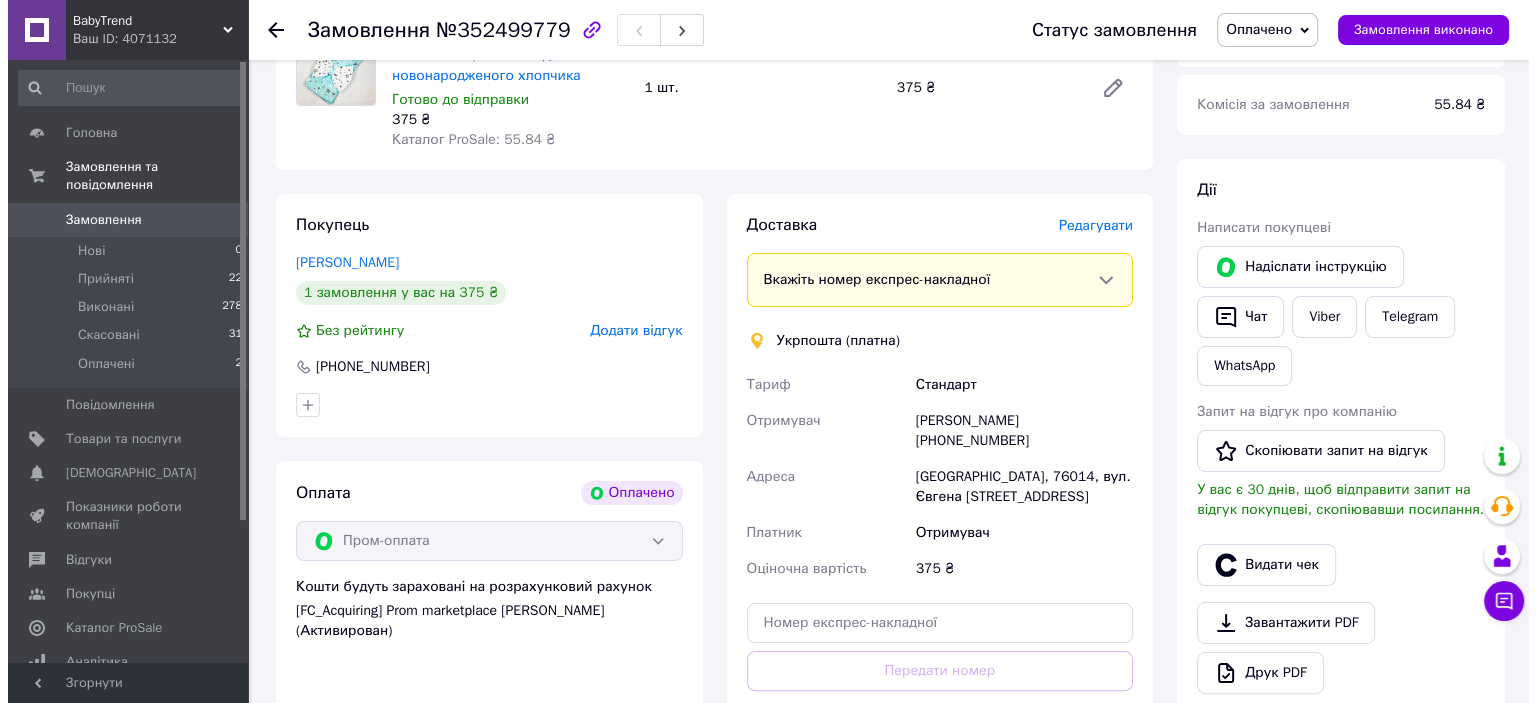scroll, scrollTop: 400, scrollLeft: 0, axis: vertical 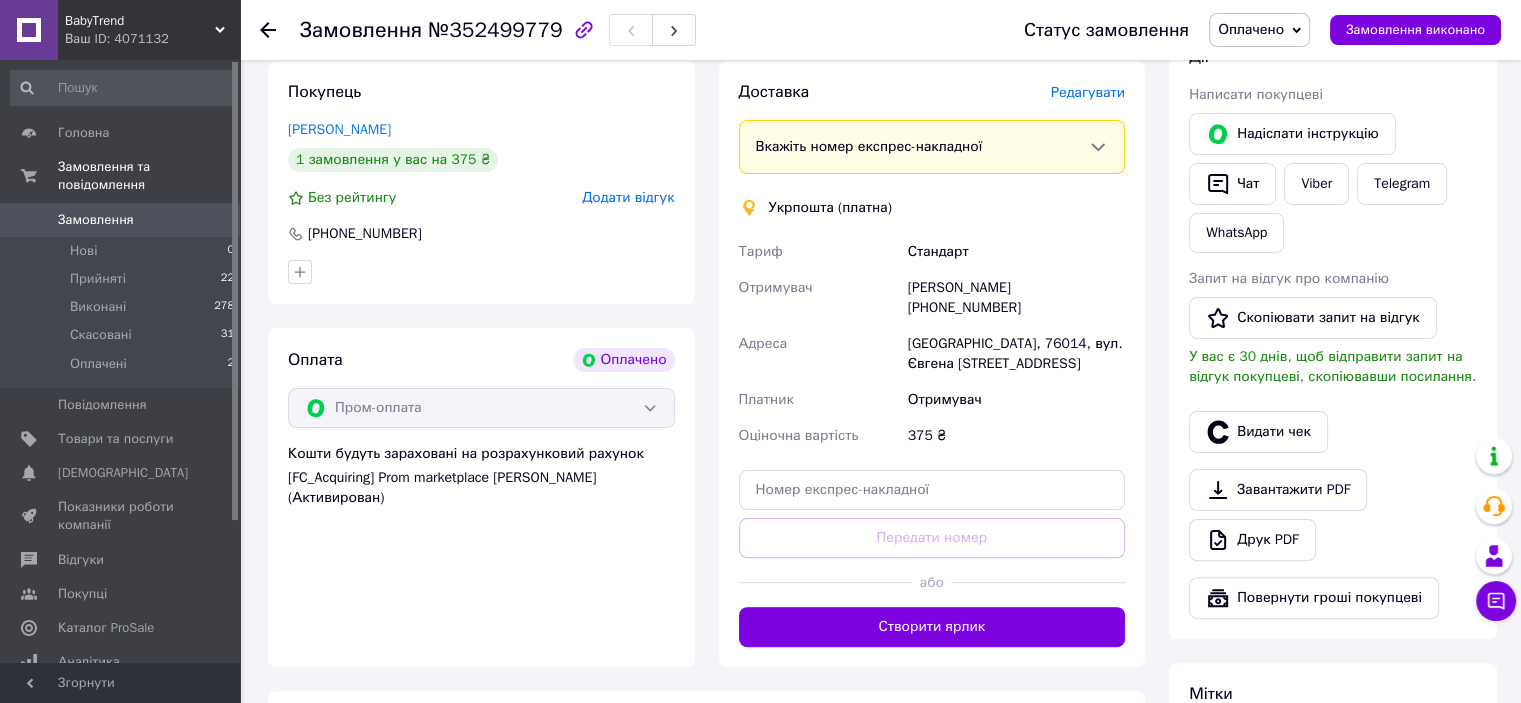 click on "Редагувати" at bounding box center [1088, 92] 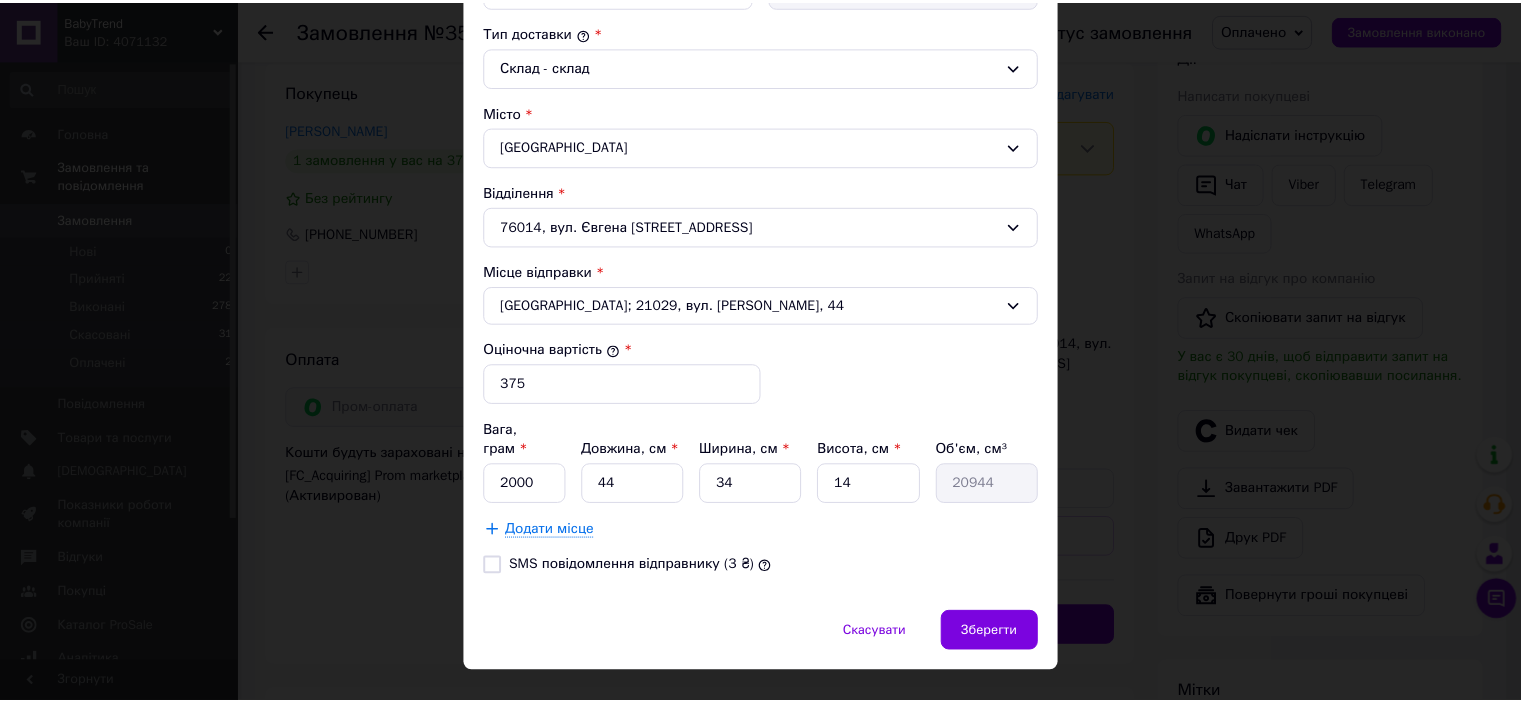 scroll, scrollTop: 543, scrollLeft: 0, axis: vertical 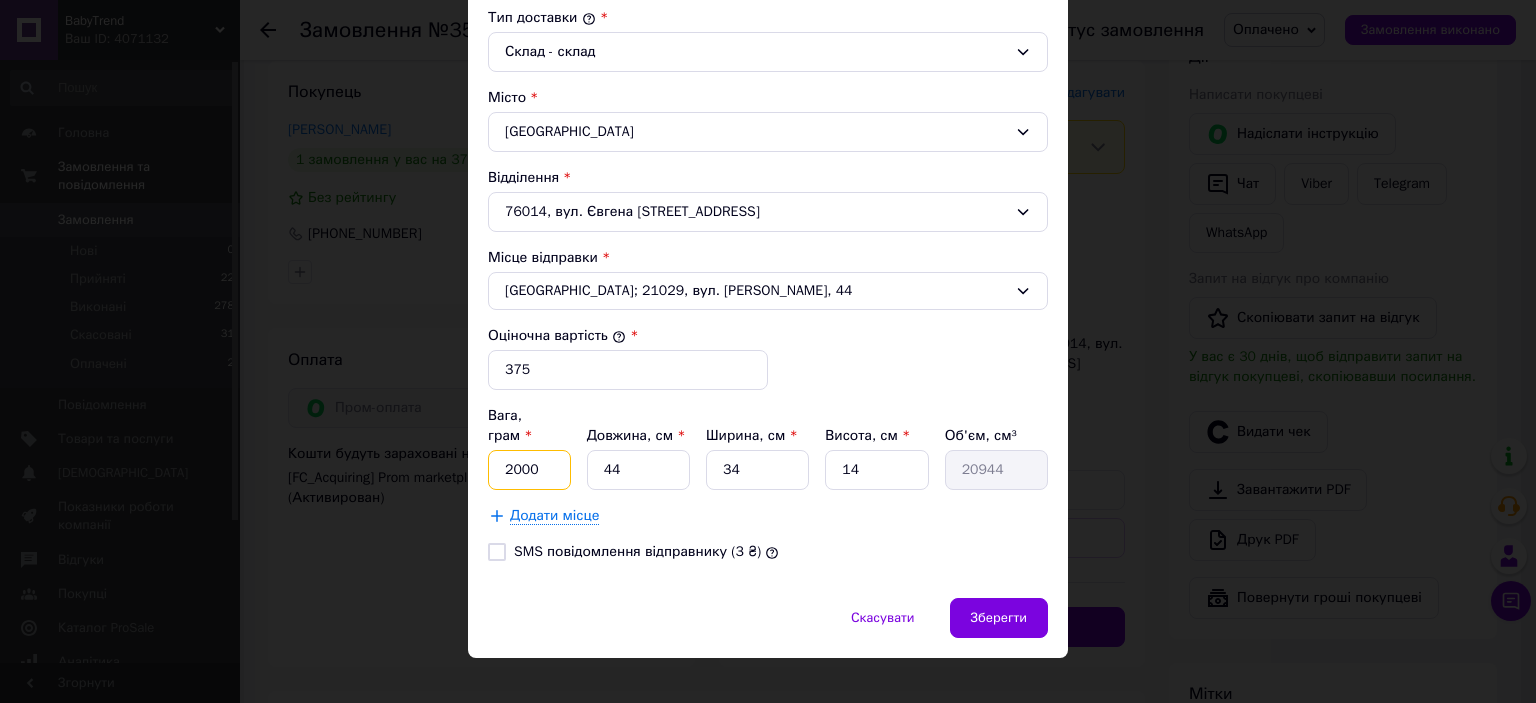 click on "2000" at bounding box center (529, 470) 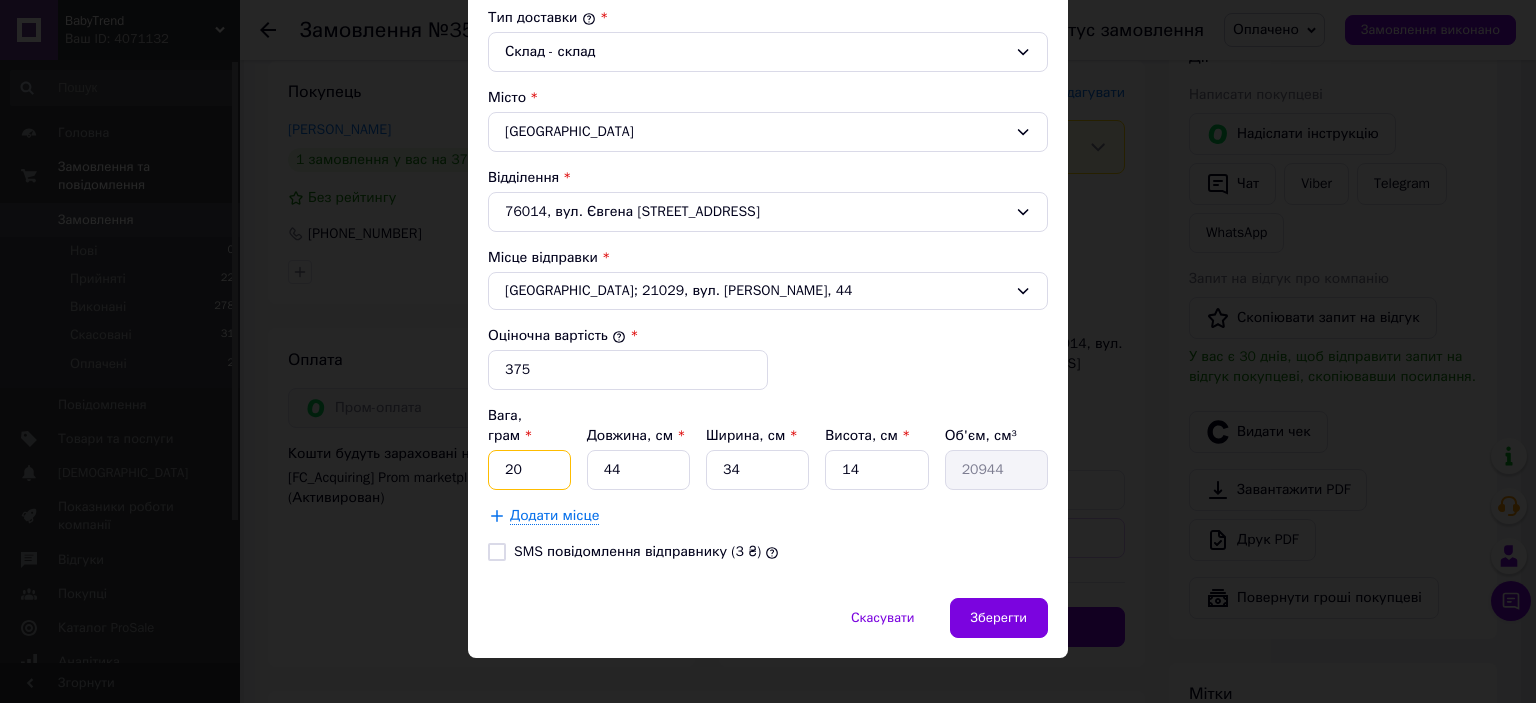 type on "2" 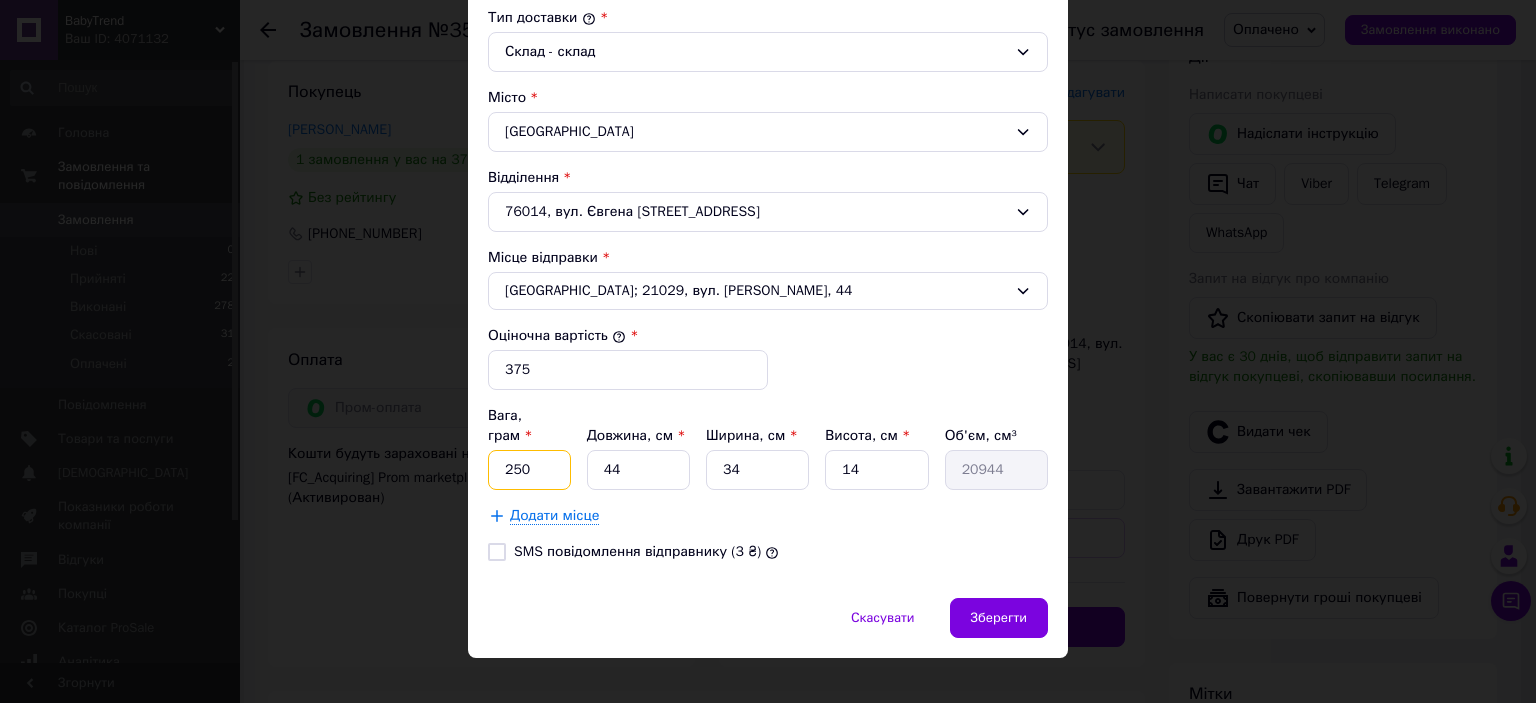 type on "250" 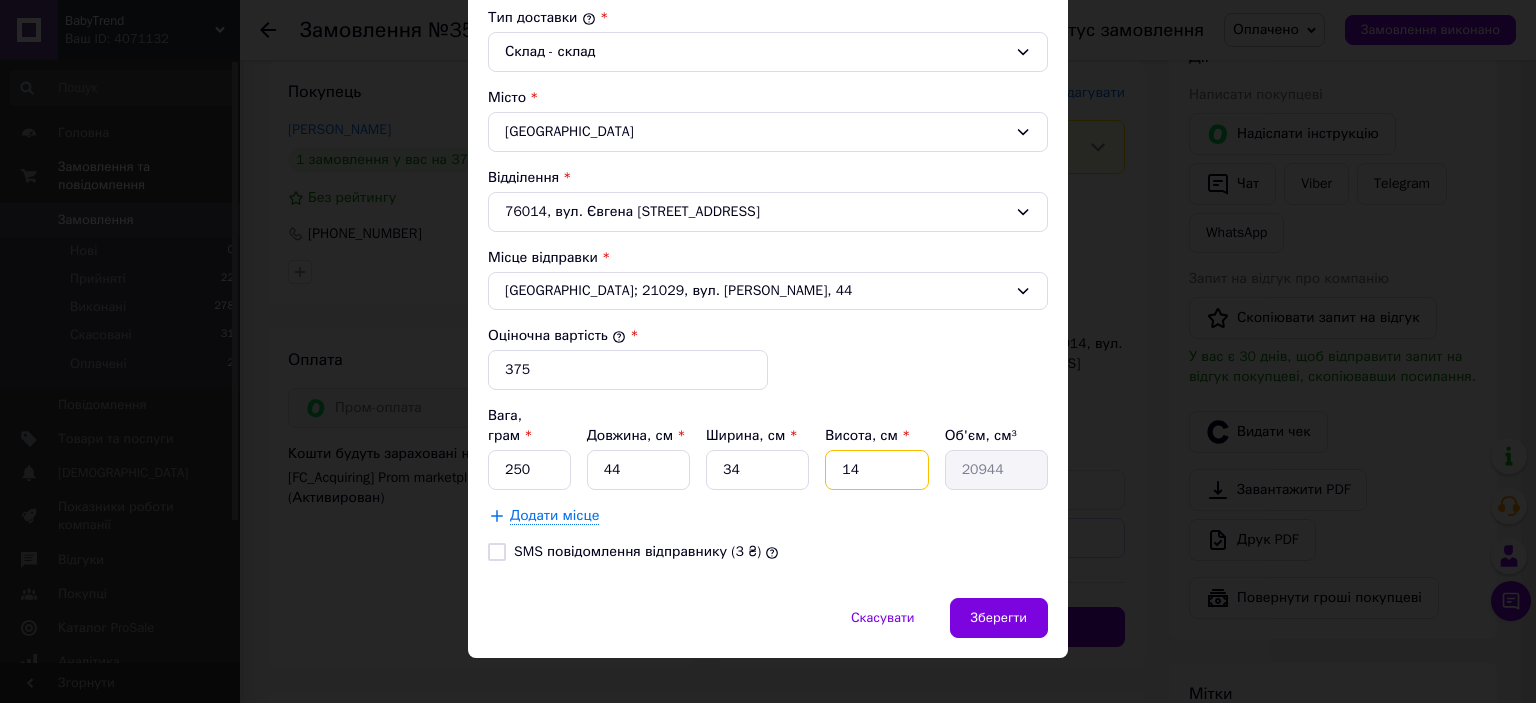 click on "14" at bounding box center (876, 470) 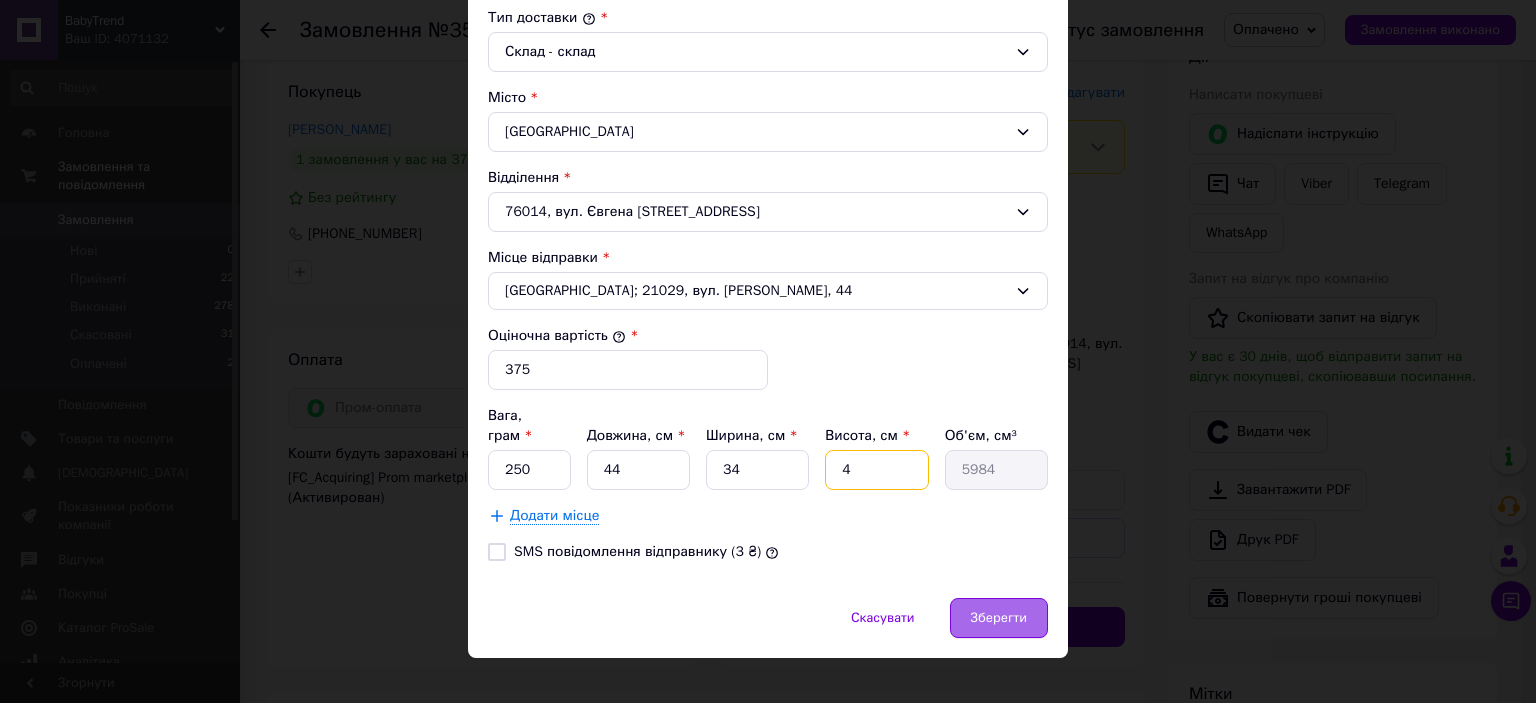 type on "4" 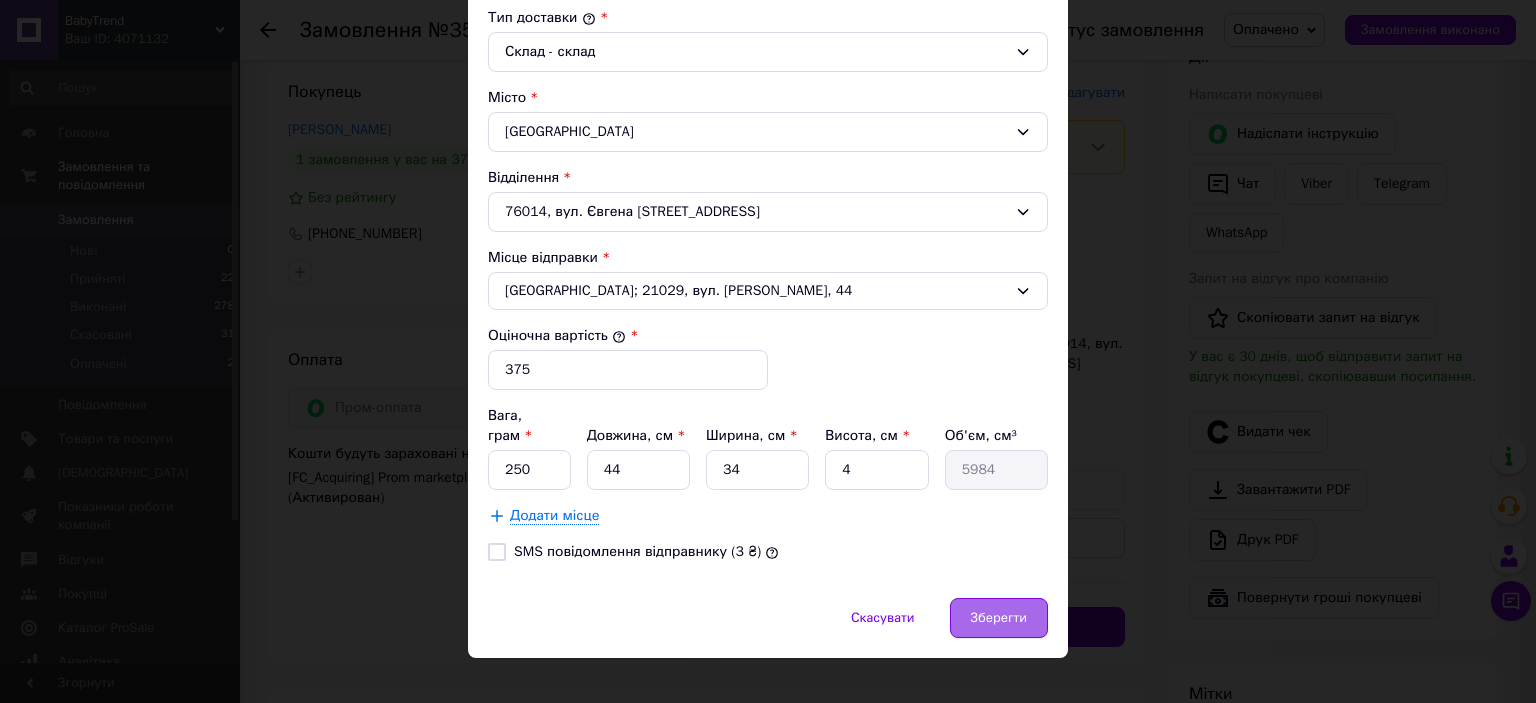 click on "Зберегти" at bounding box center [999, 618] 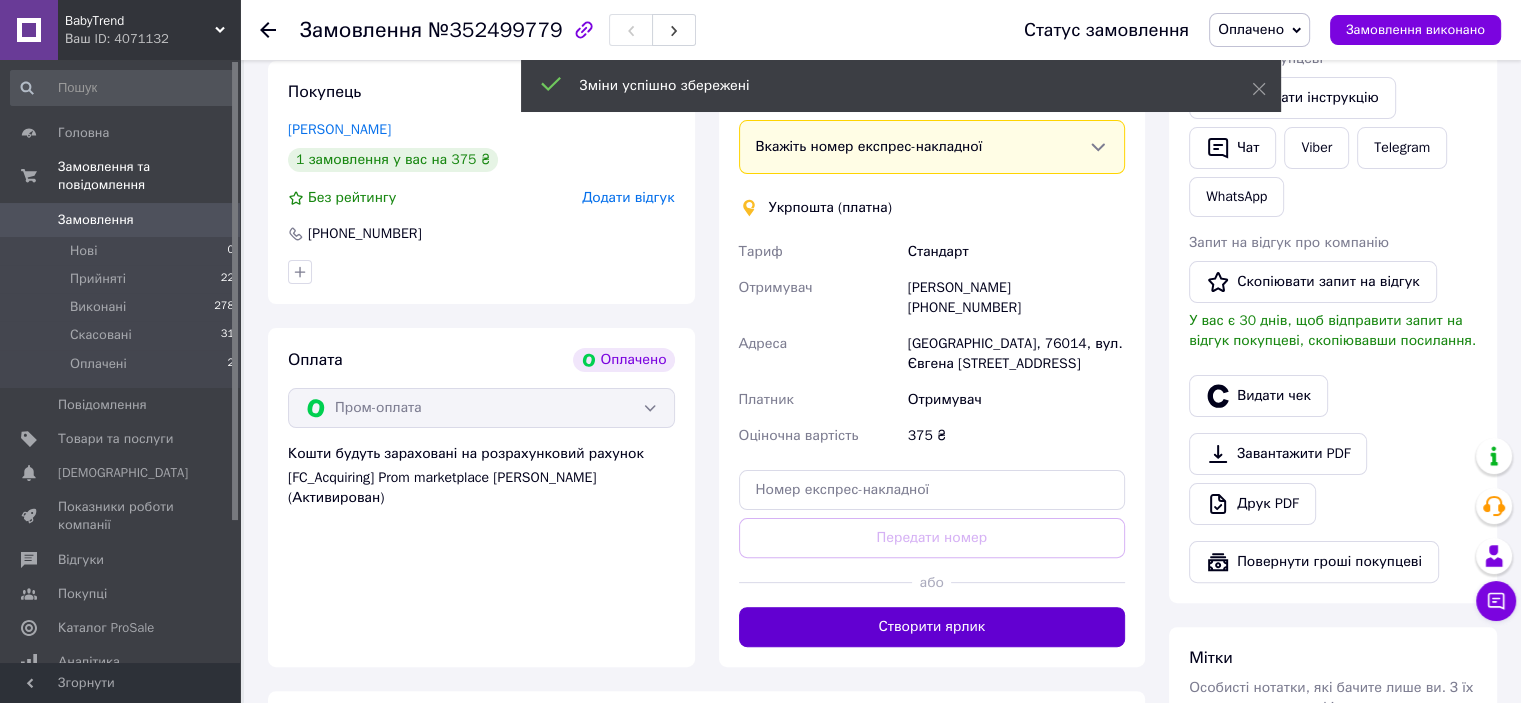 click on "Створити ярлик" at bounding box center (932, 627) 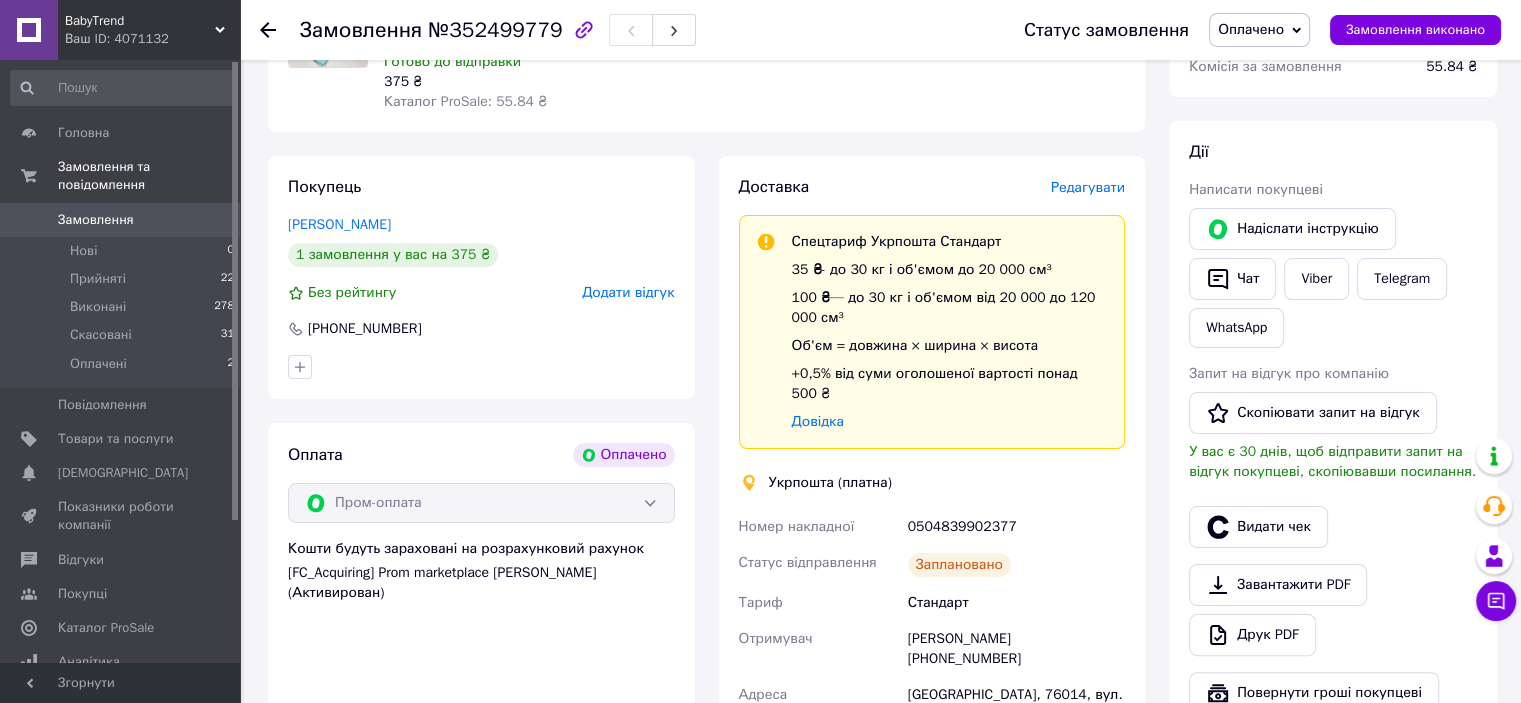 scroll, scrollTop: 300, scrollLeft: 0, axis: vertical 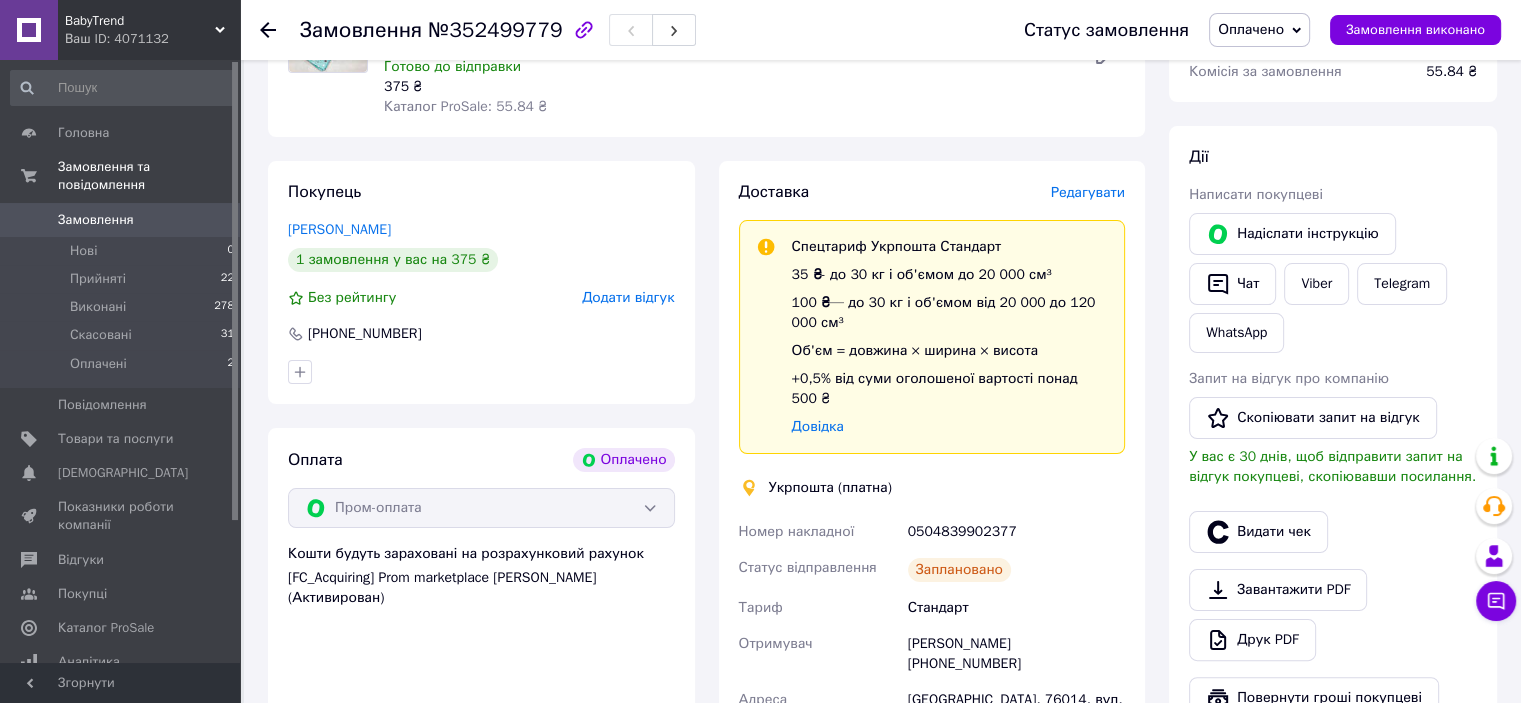 click 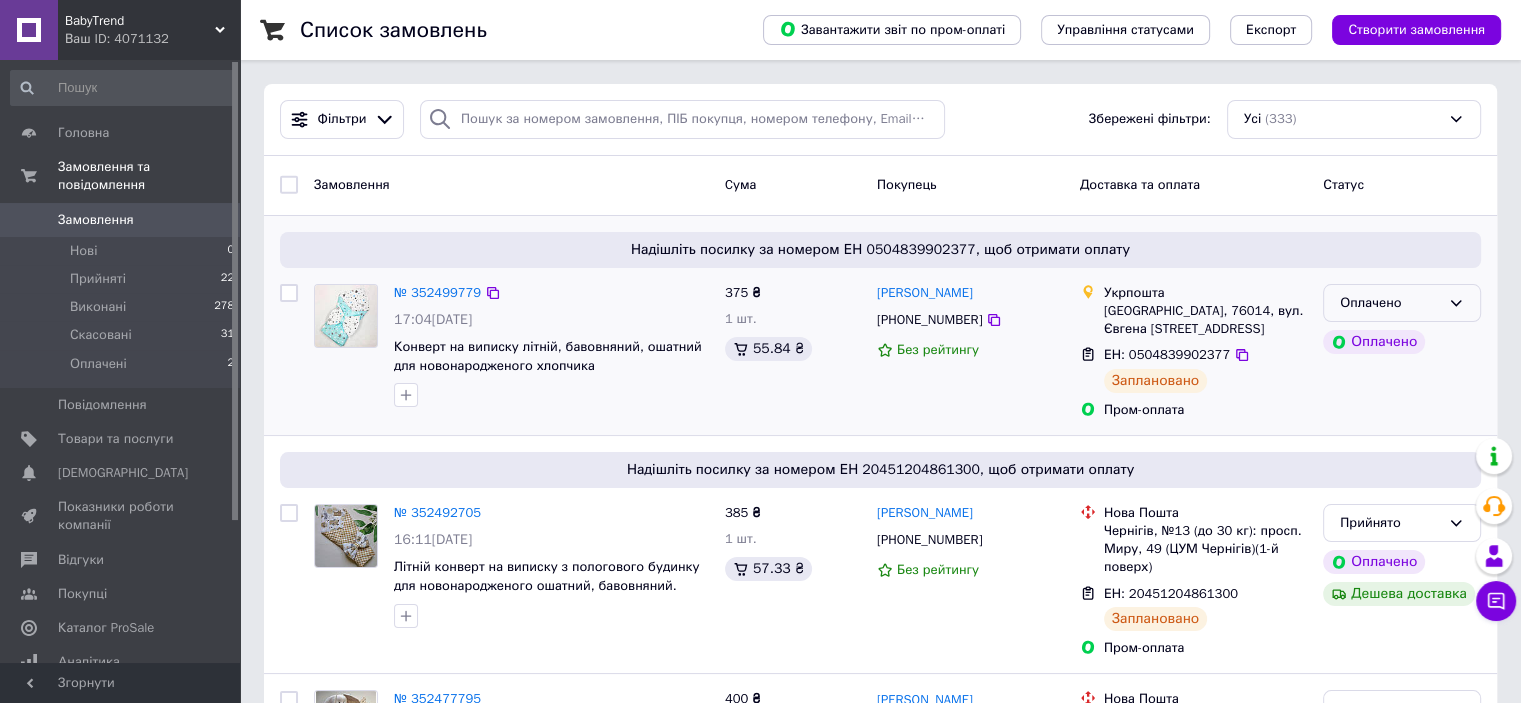 click 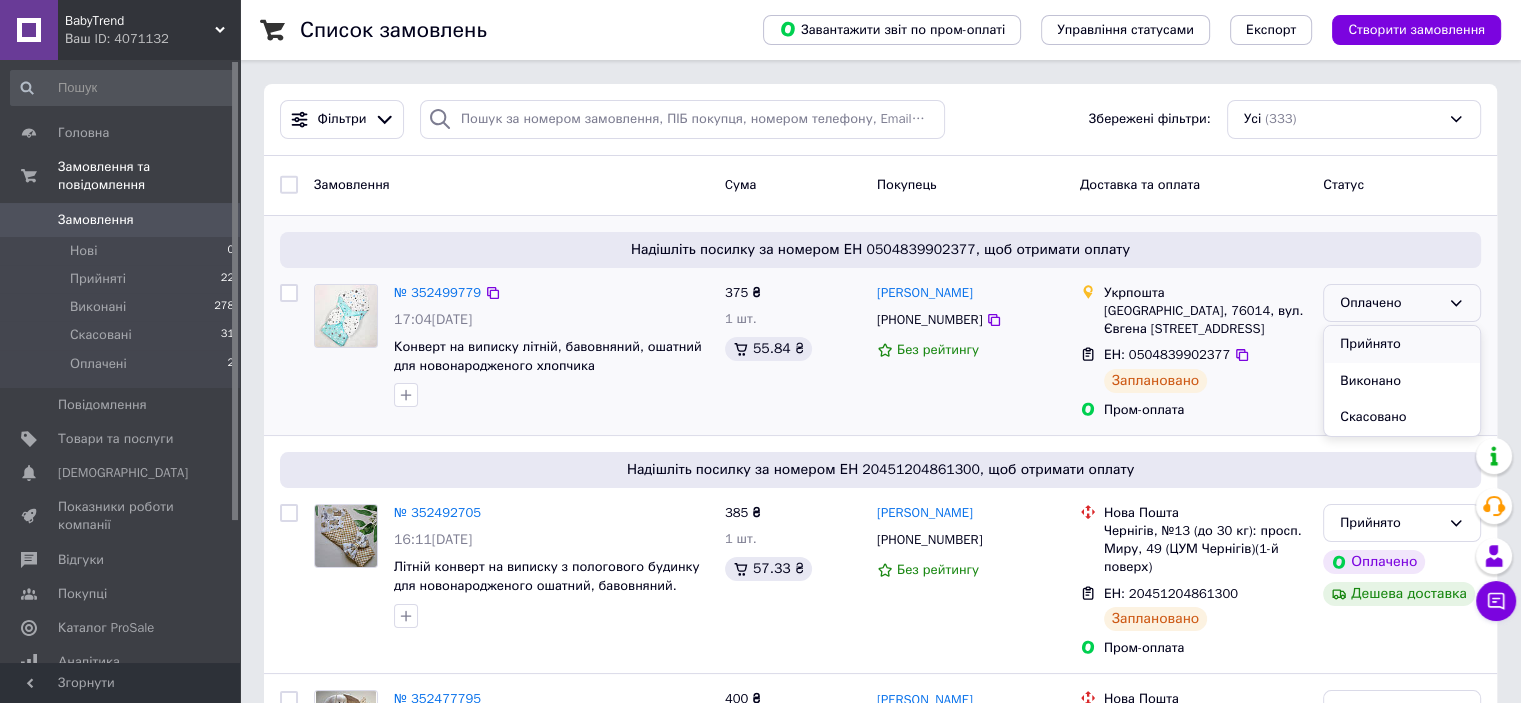 click on "Прийнято" at bounding box center (1402, 344) 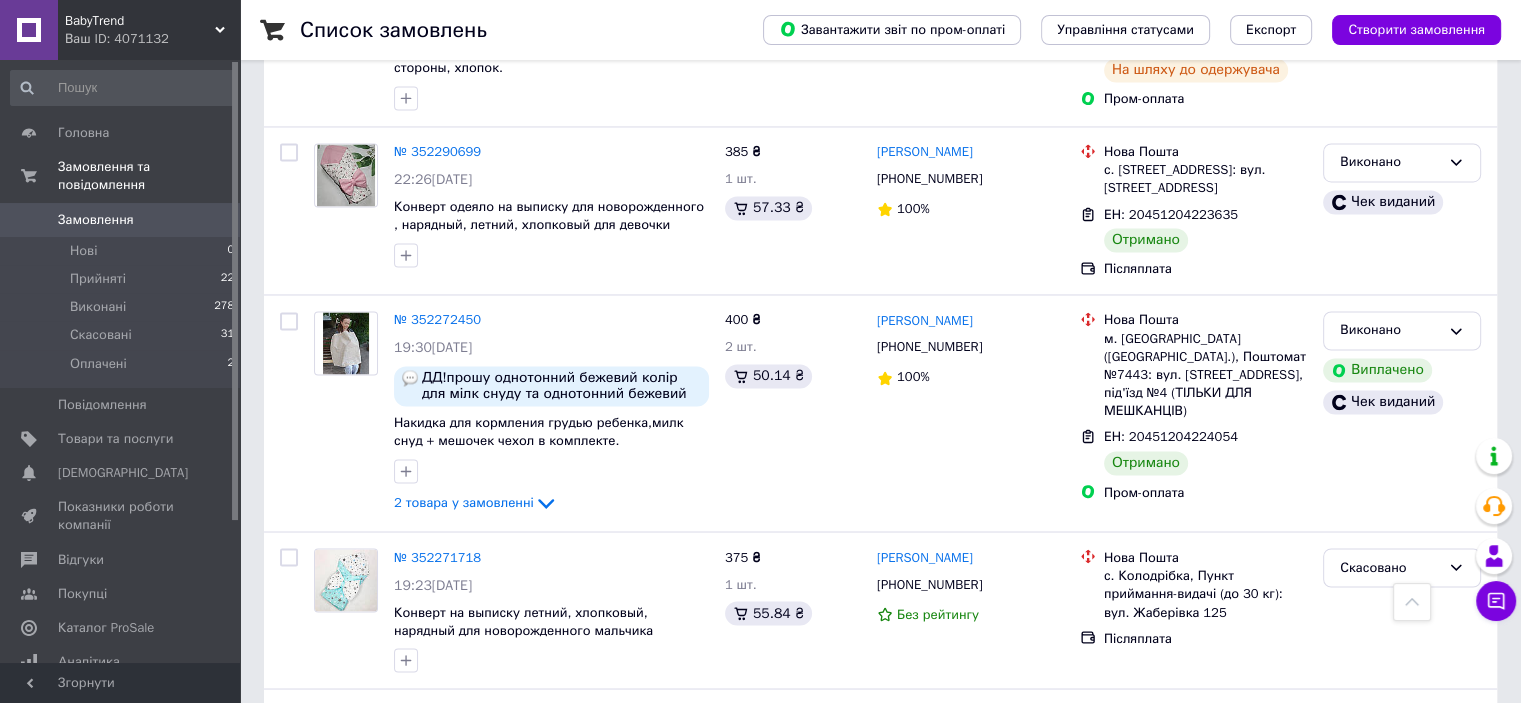scroll, scrollTop: 3354, scrollLeft: 0, axis: vertical 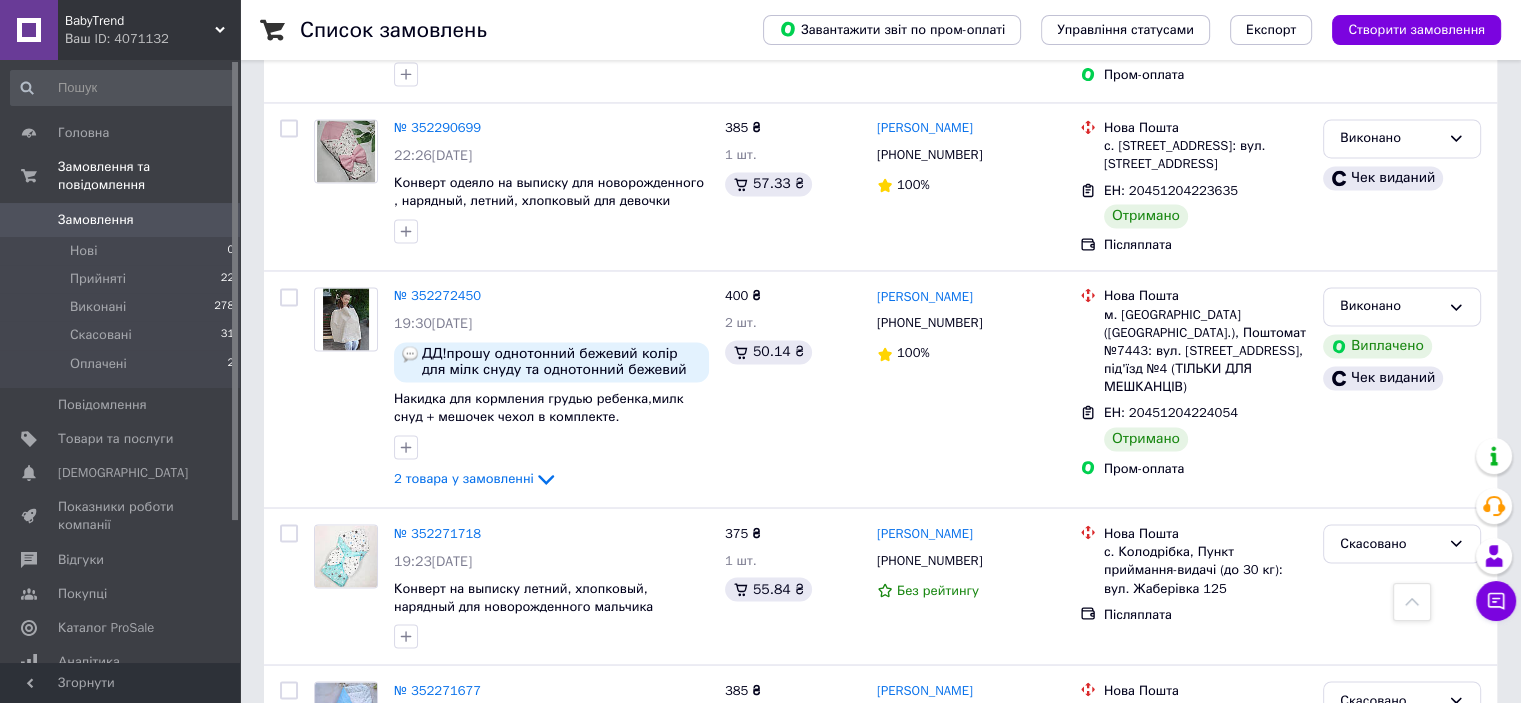 click on "2" at bounding box center (327, 865) 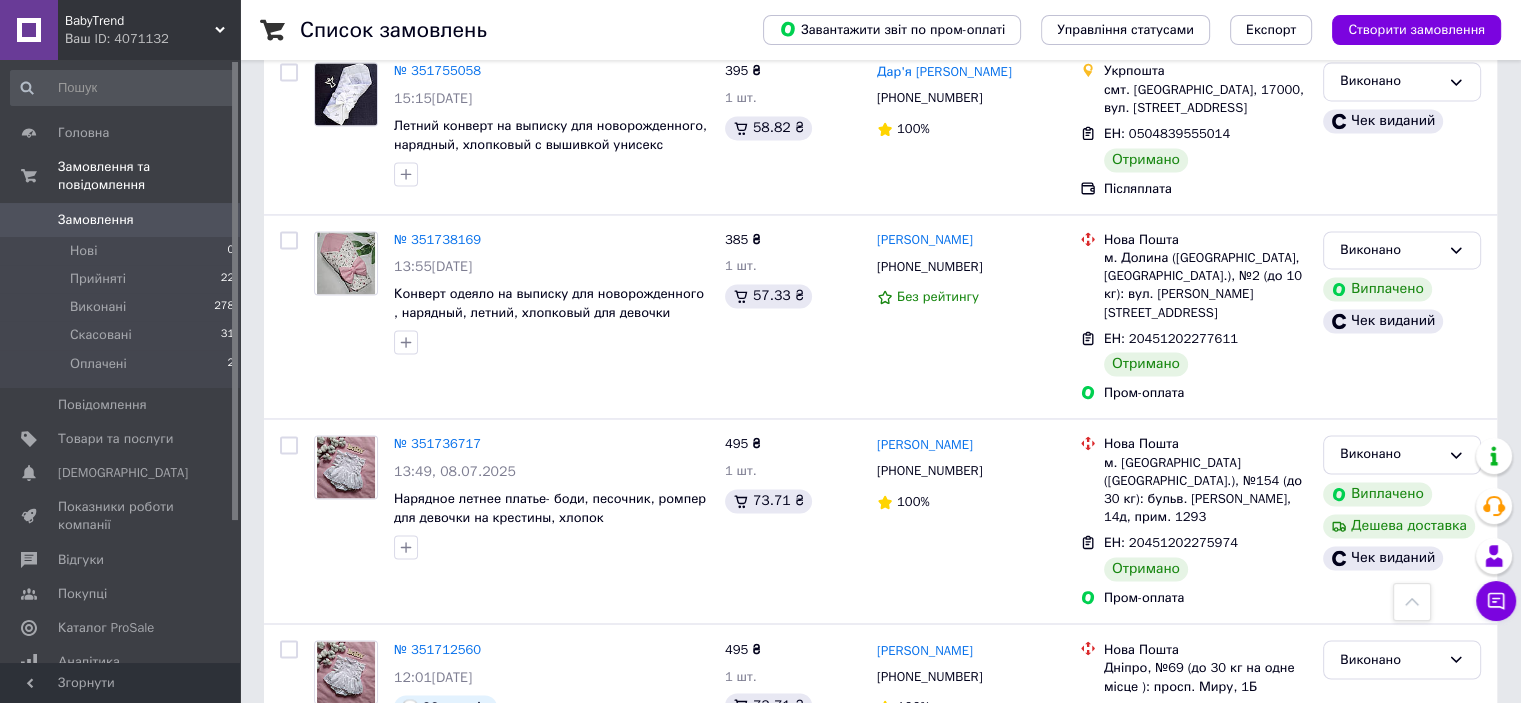 scroll, scrollTop: 3190, scrollLeft: 0, axis: vertical 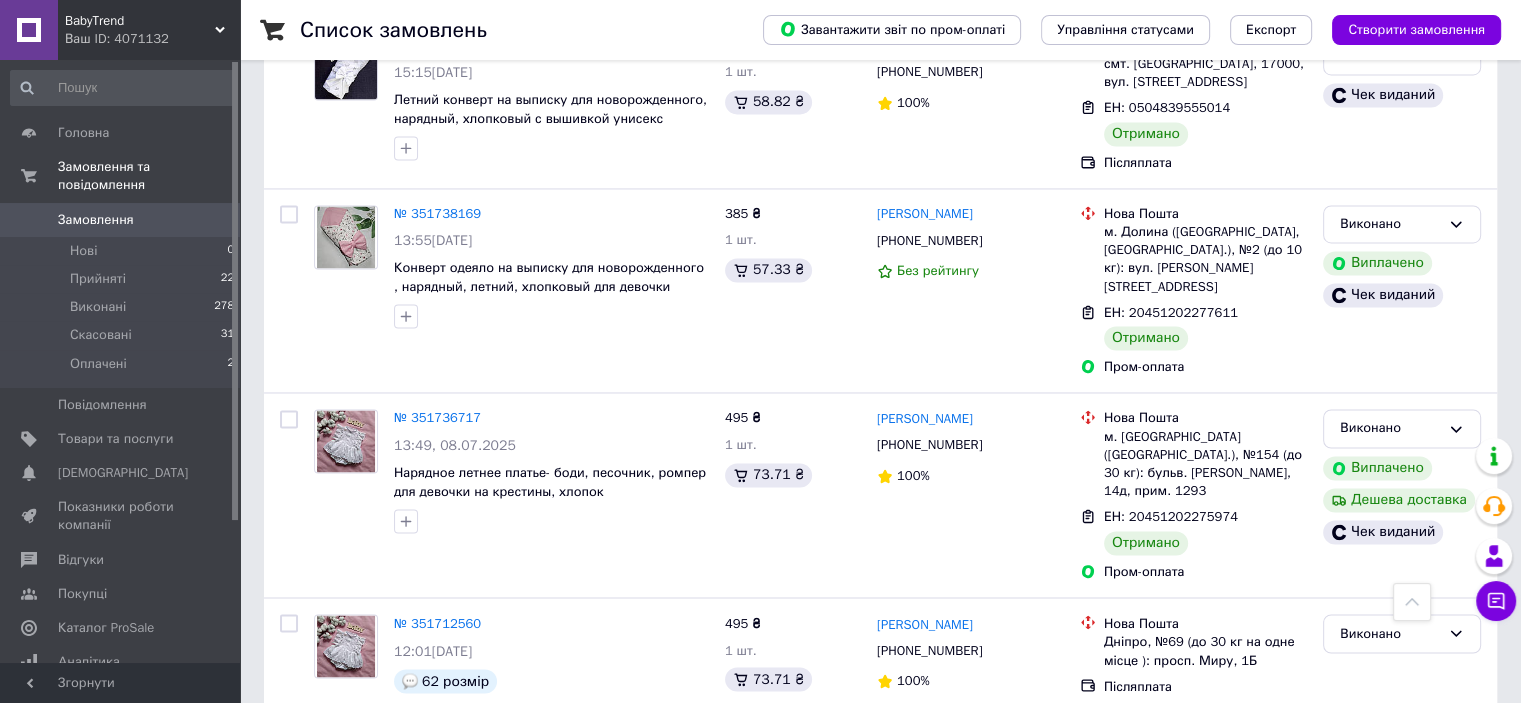 click on "1" at bounding box center [404, 831] 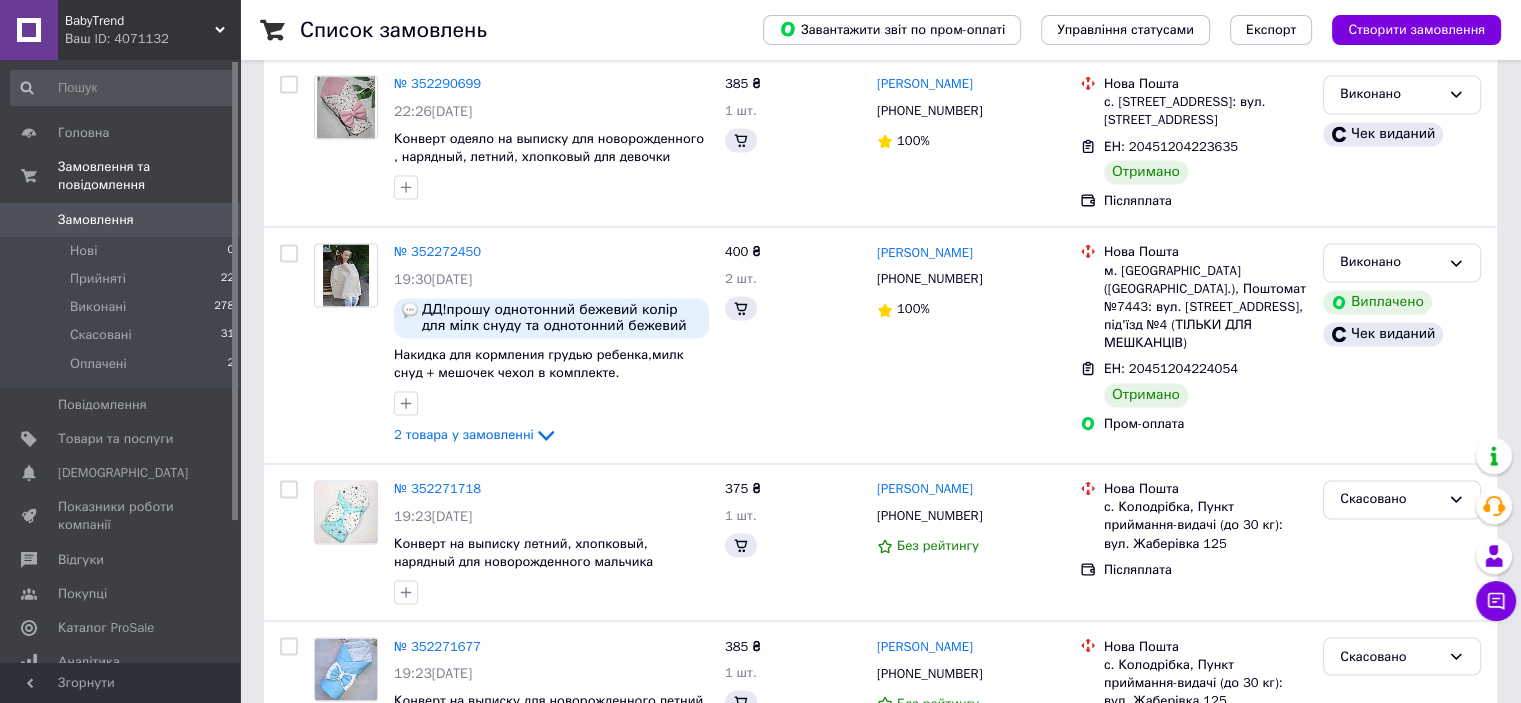 scroll, scrollTop: 0, scrollLeft: 0, axis: both 